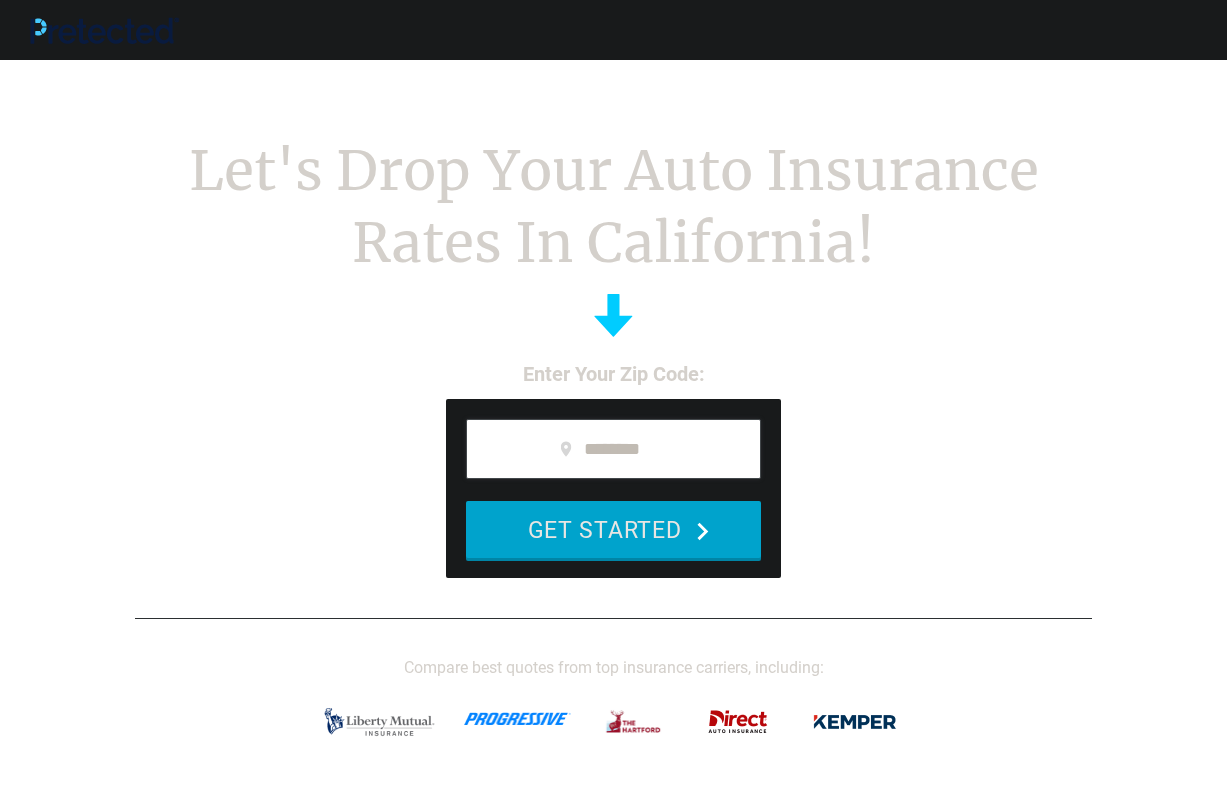 scroll, scrollTop: 0, scrollLeft: 0, axis: both 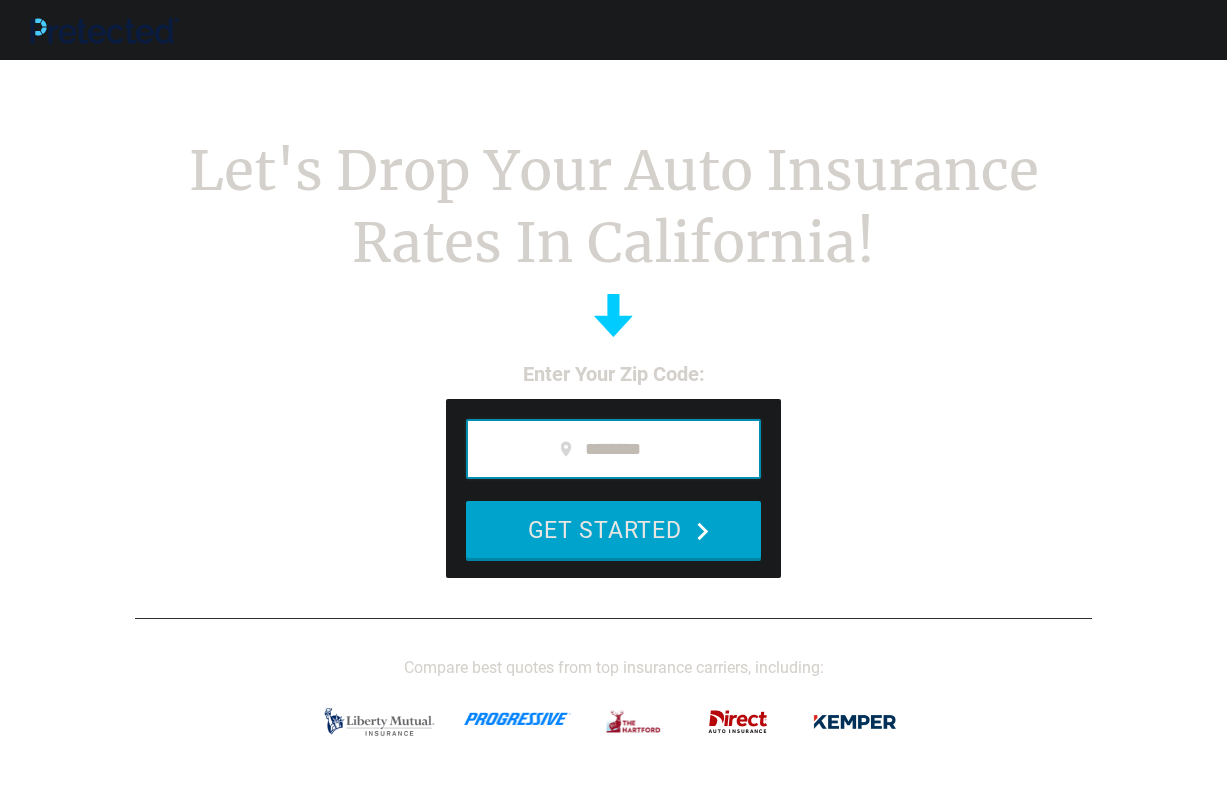 click at bounding box center [613, 449] 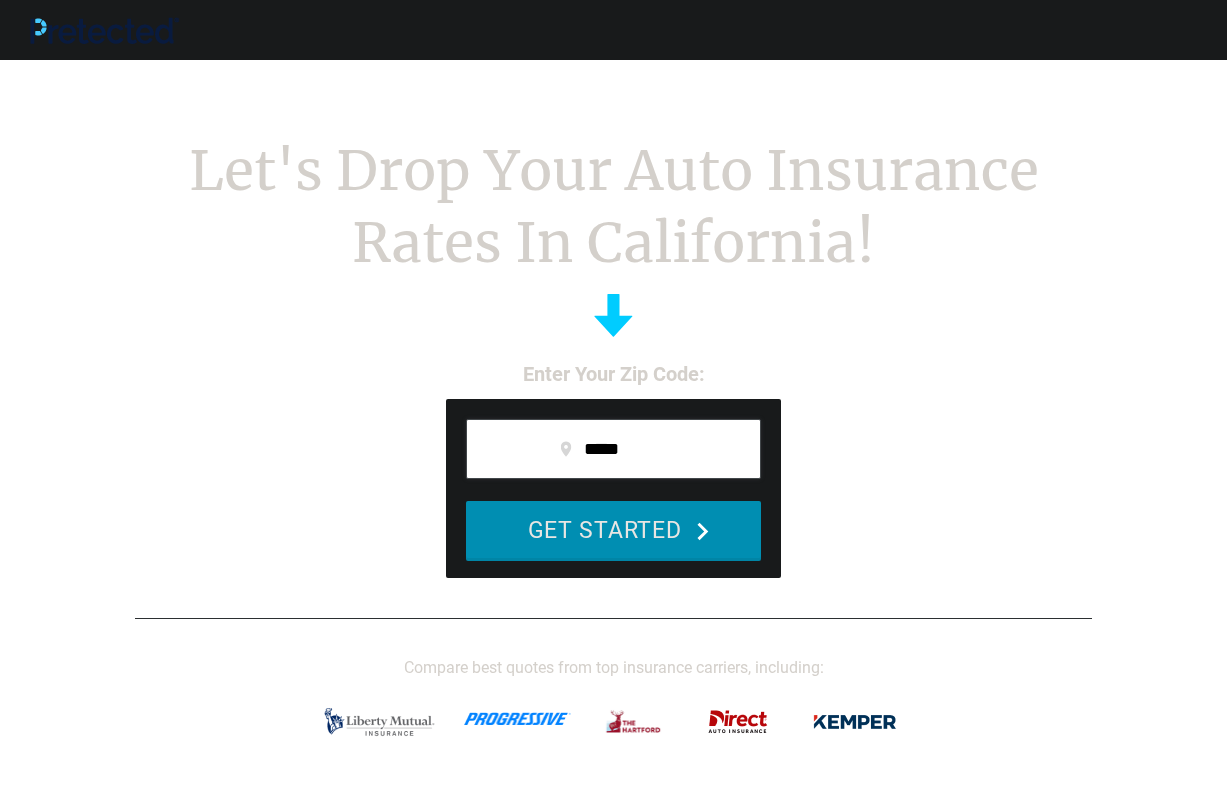 type on "*****" 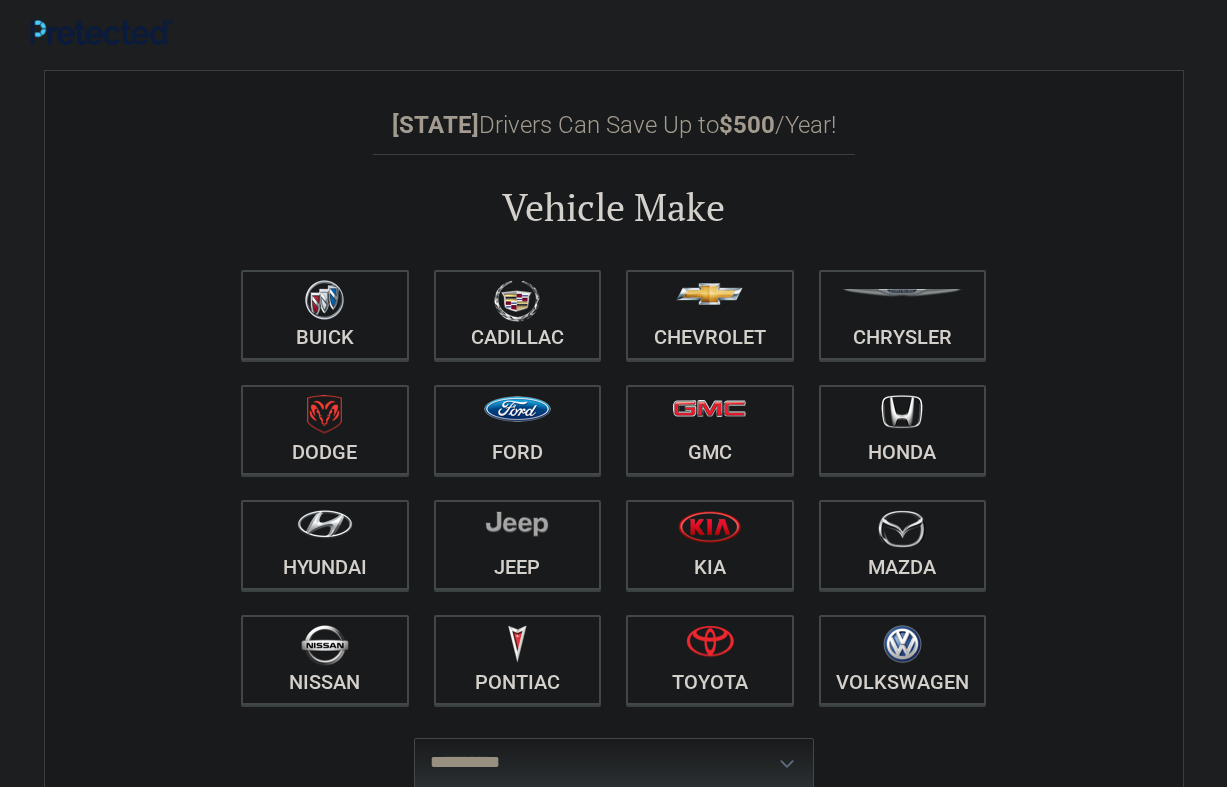 scroll, scrollTop: 0, scrollLeft: 0, axis: both 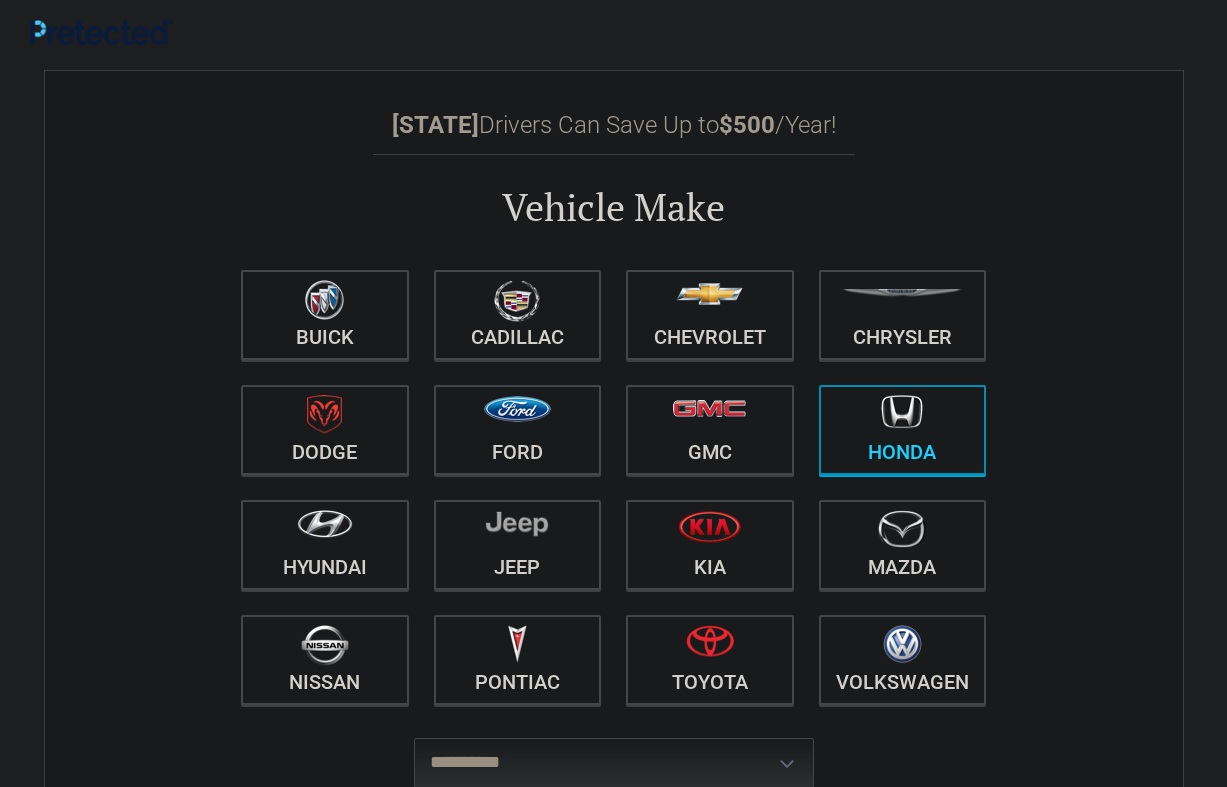 click at bounding box center [903, 417] 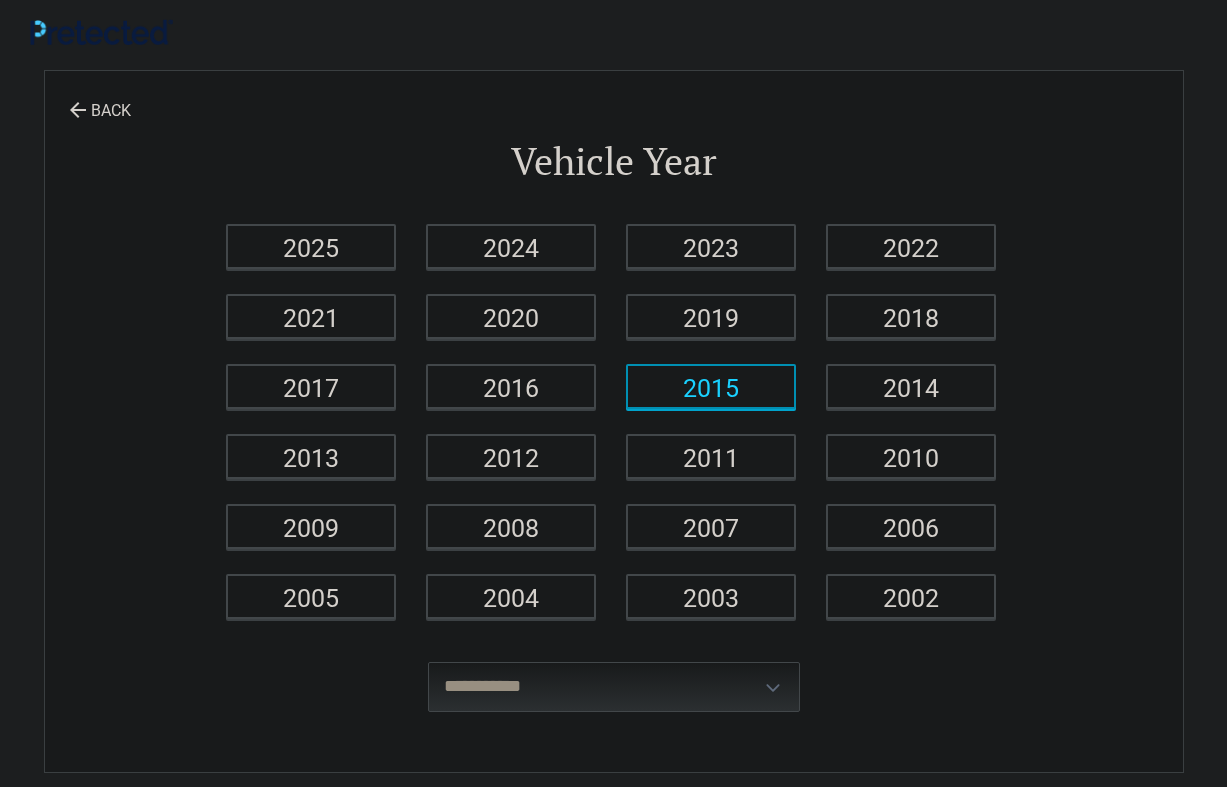 click on "2015" at bounding box center [711, 386] 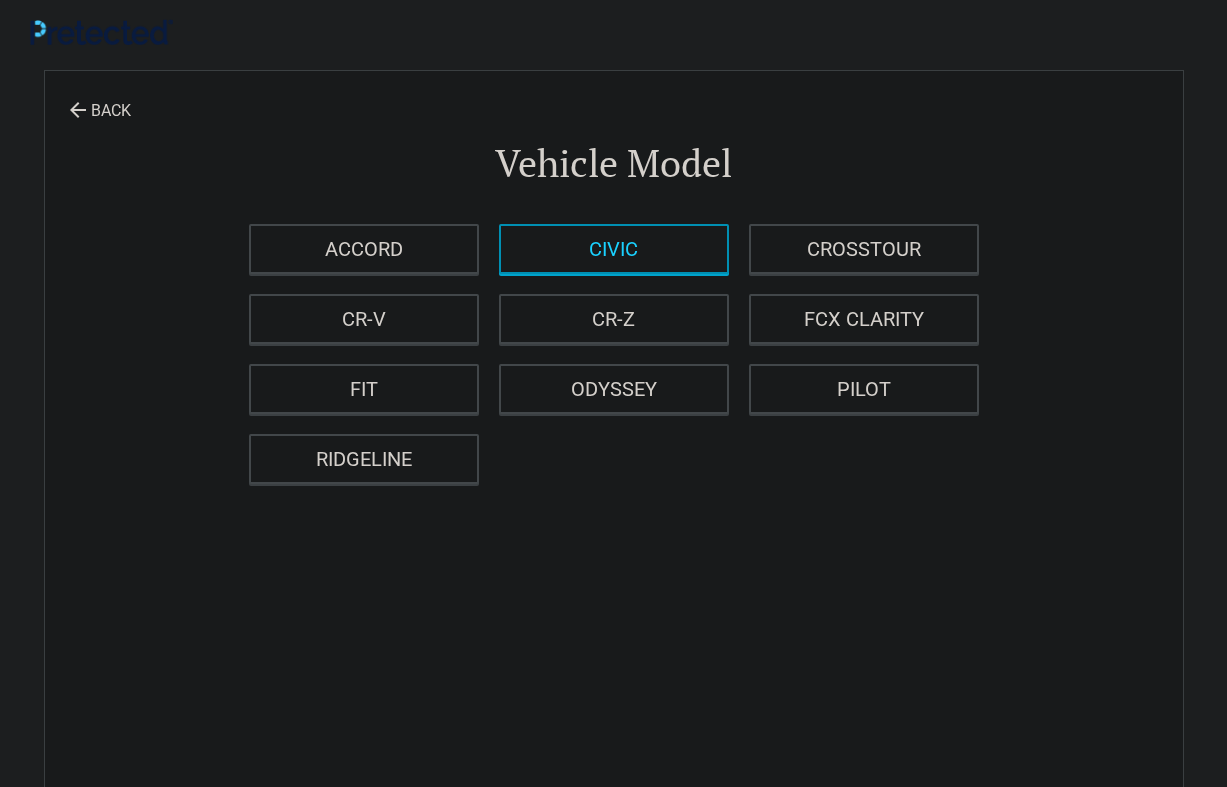 click on "CIVIC" at bounding box center (614, 249) 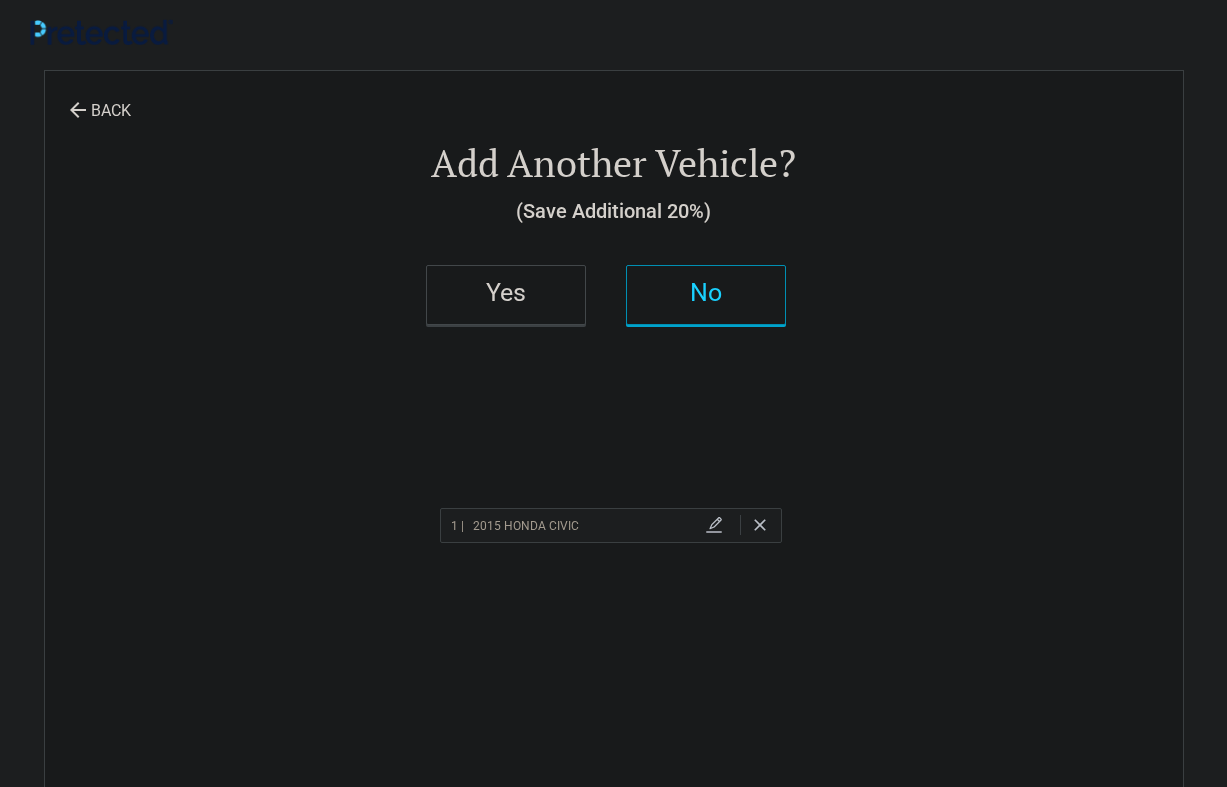 click on "No" at bounding box center [706, 295] 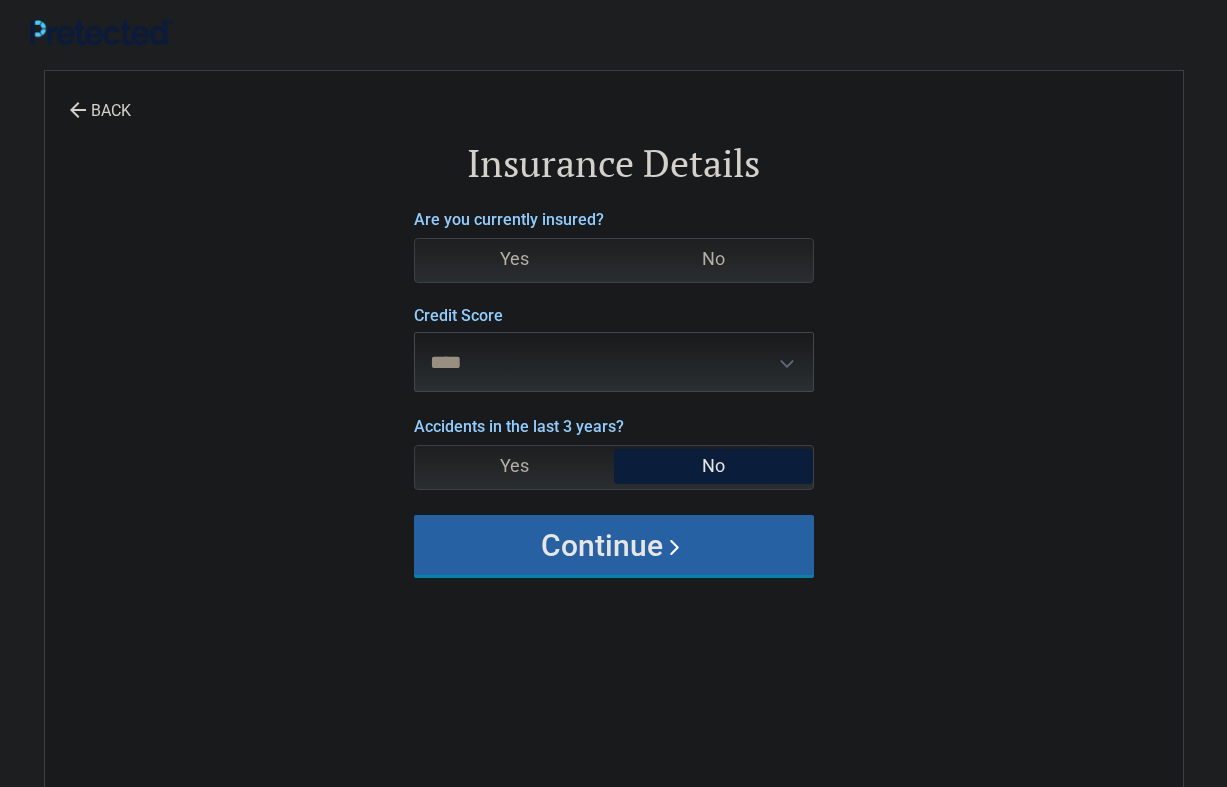 click on "Continue" at bounding box center (614, 545) 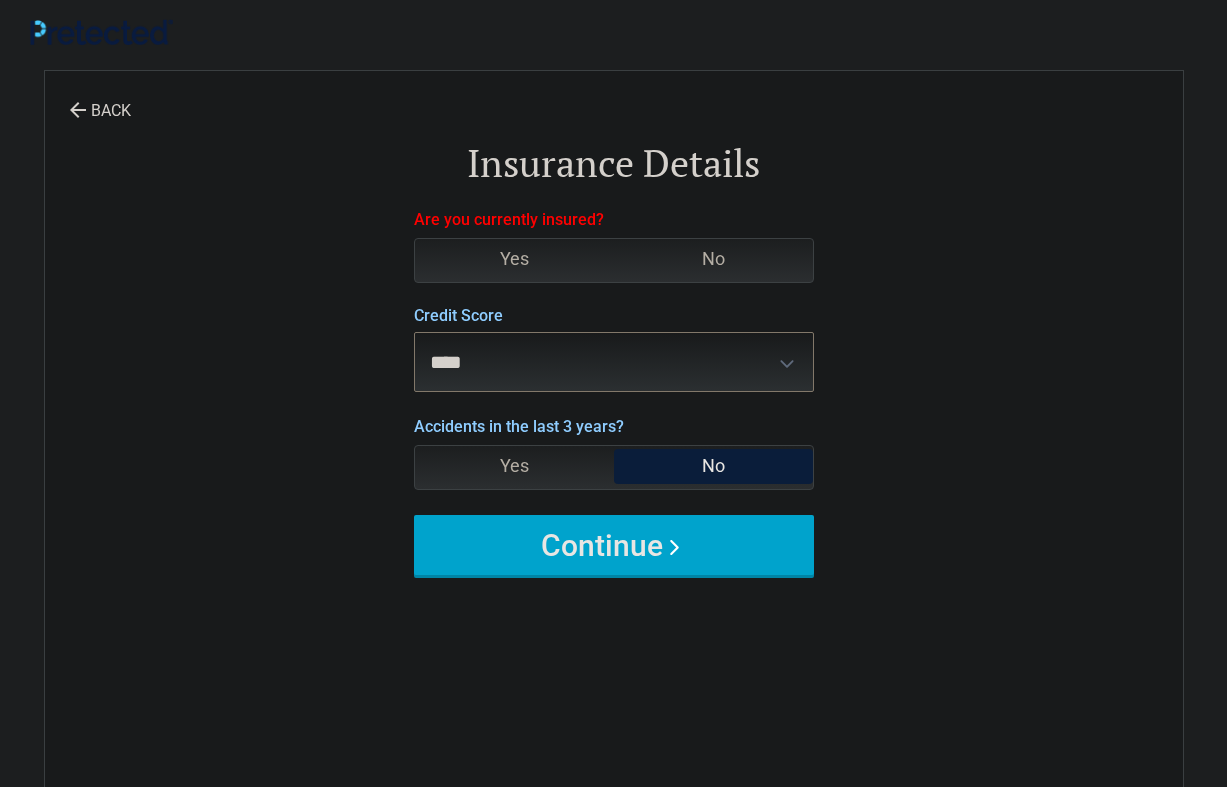 click on "Yes" at bounding box center [514, 259] 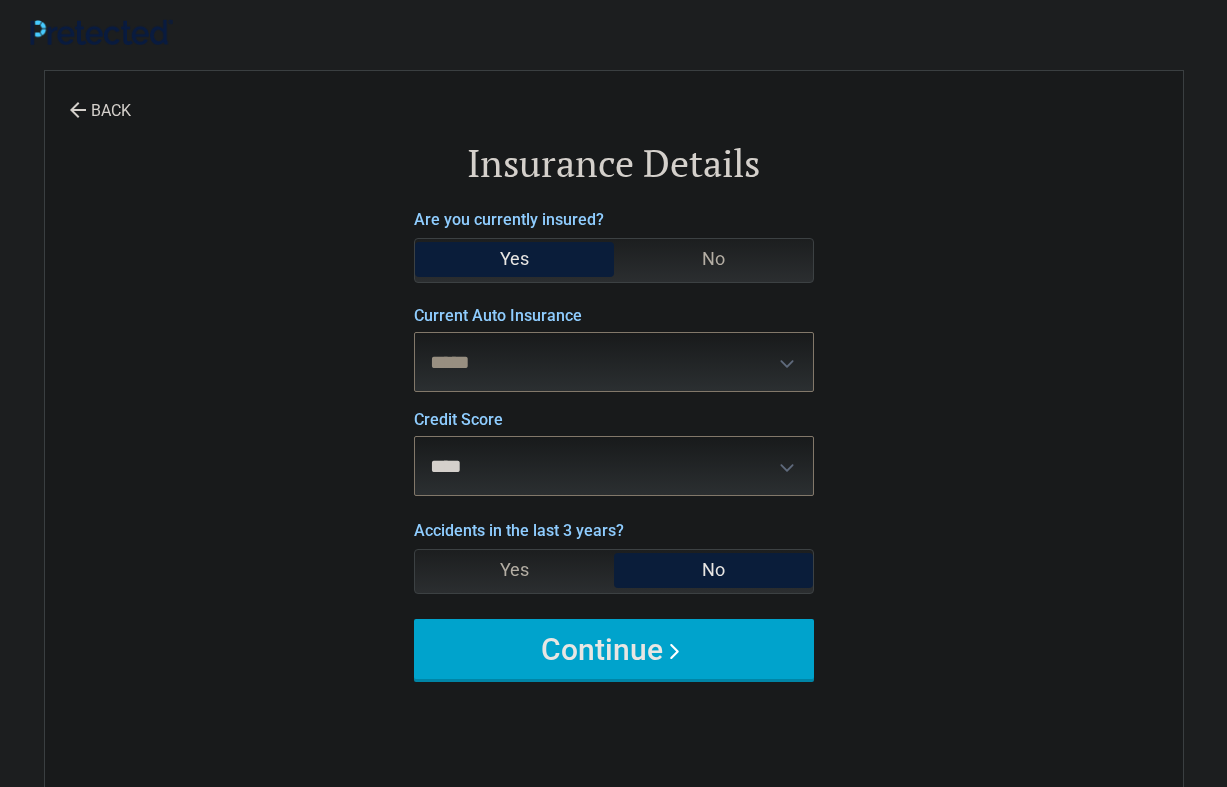 click on "**********" at bounding box center (614, 362) 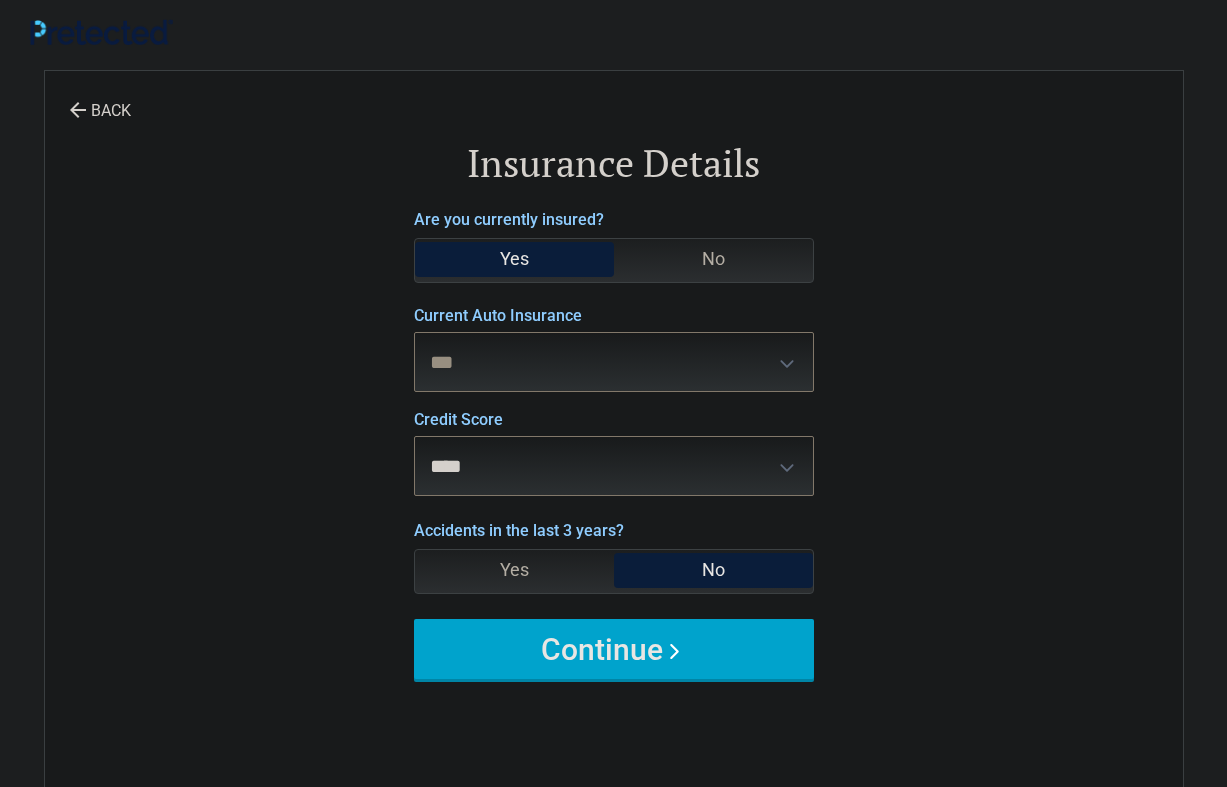 click on "***" at bounding box center (0, 0) 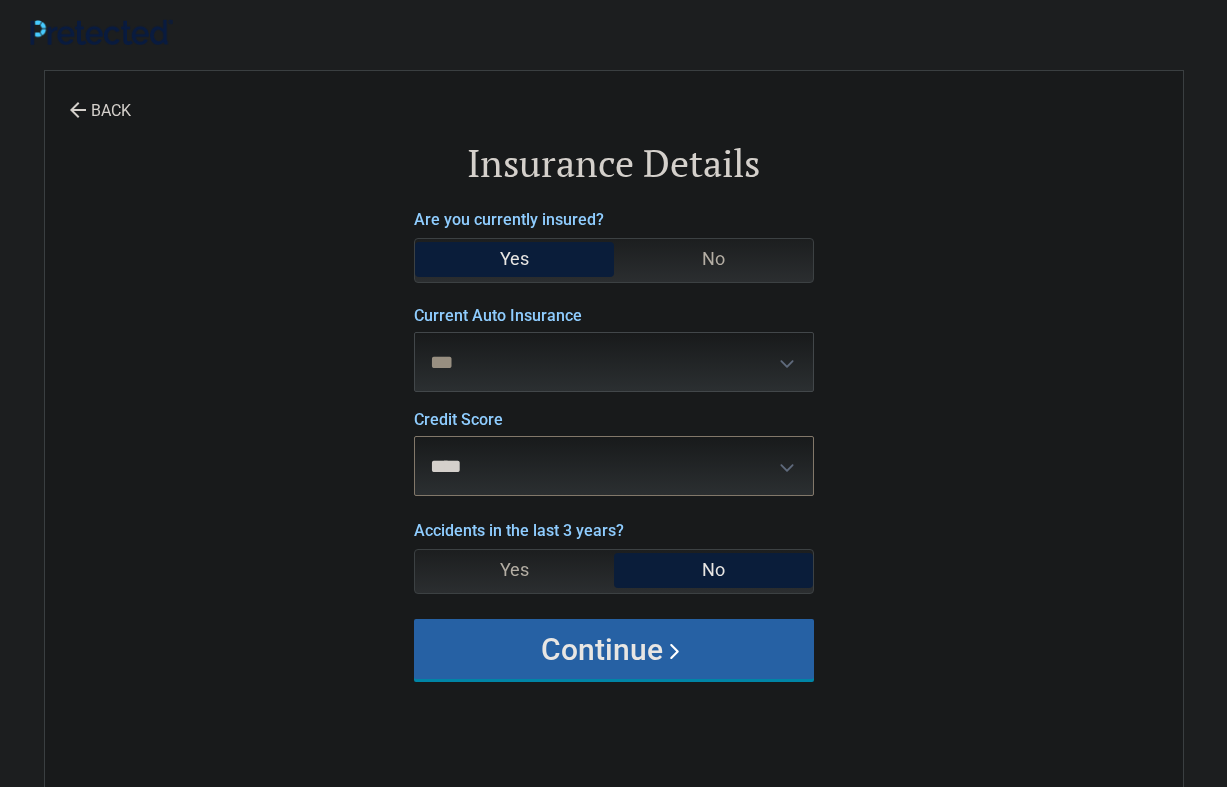click on "Continue" at bounding box center (614, 649) 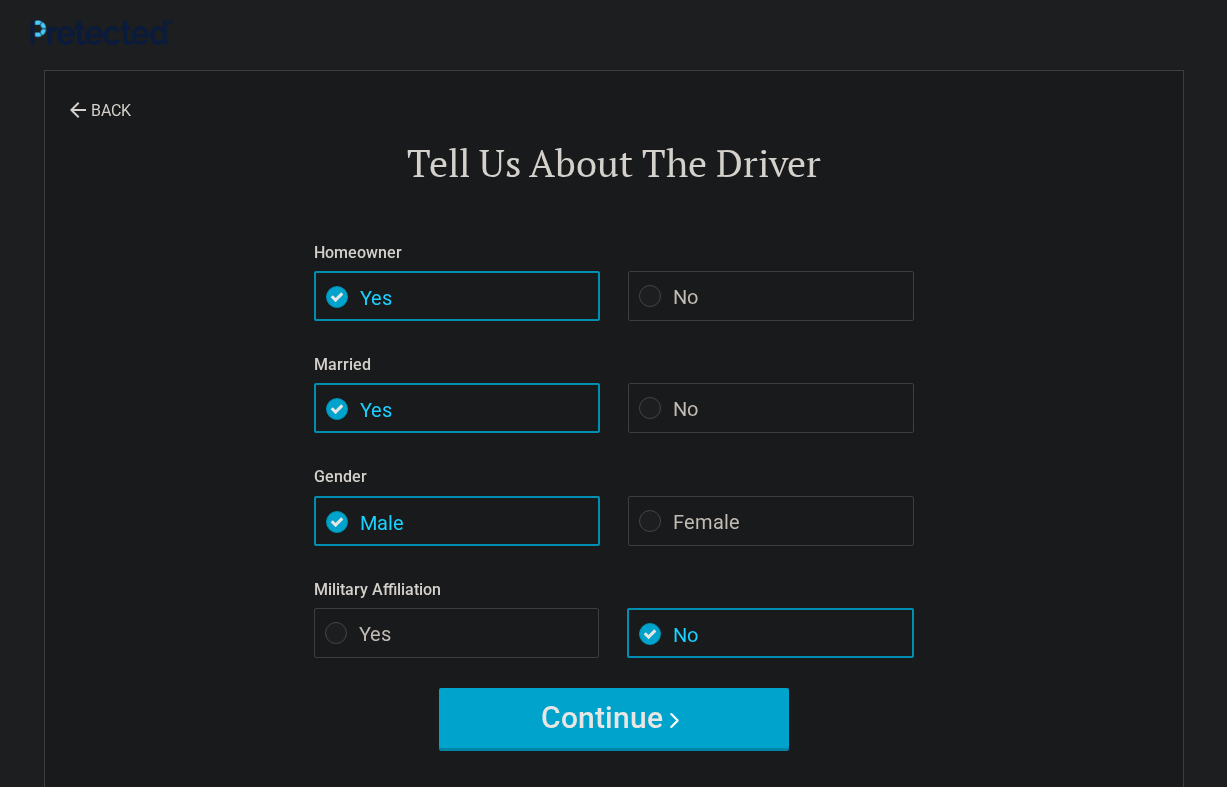 click on "No" at bounding box center (771, 296) 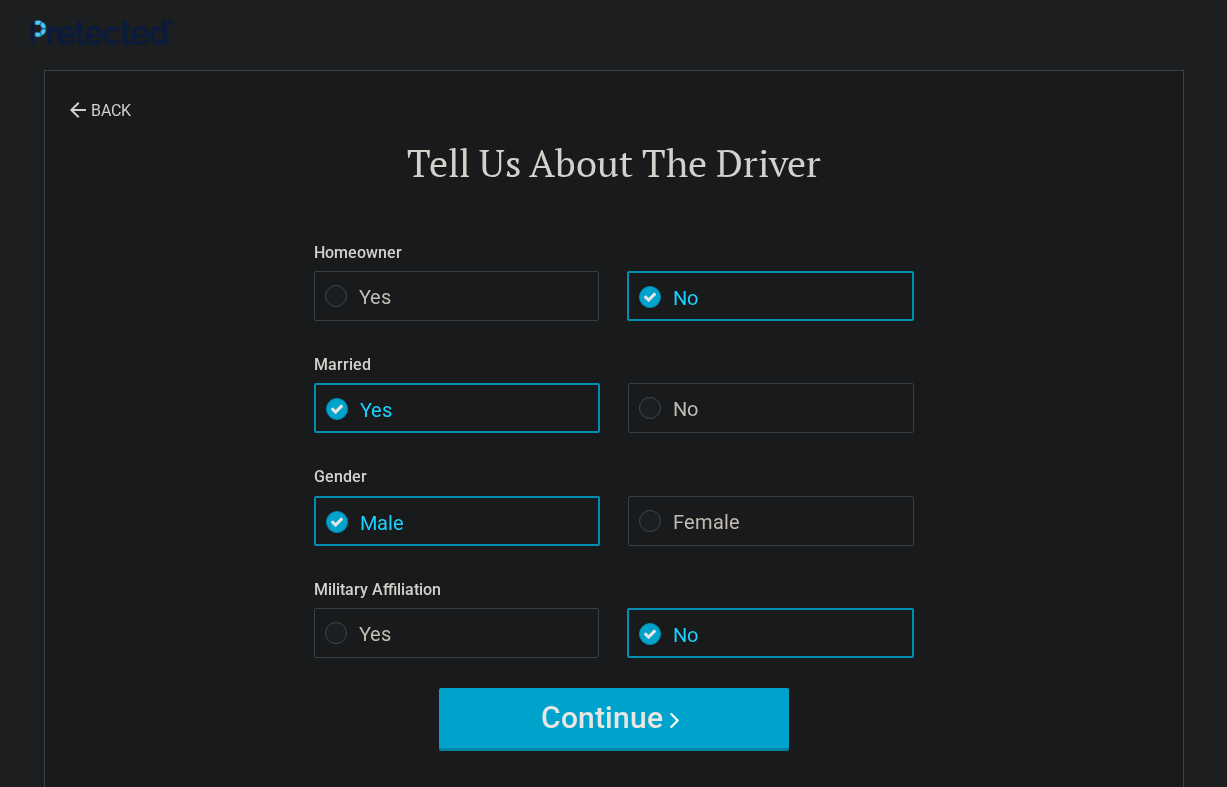 click on "No" at bounding box center [771, 408] 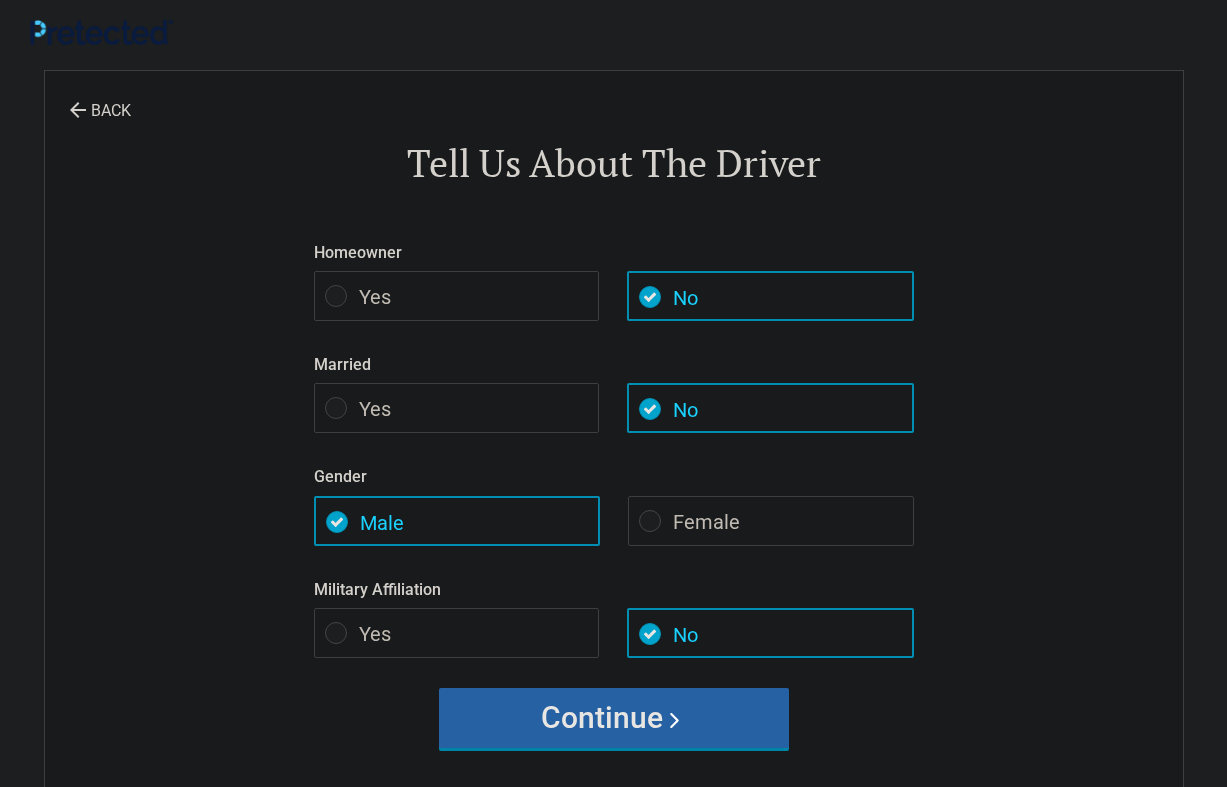 click on "Continue" at bounding box center [614, 718] 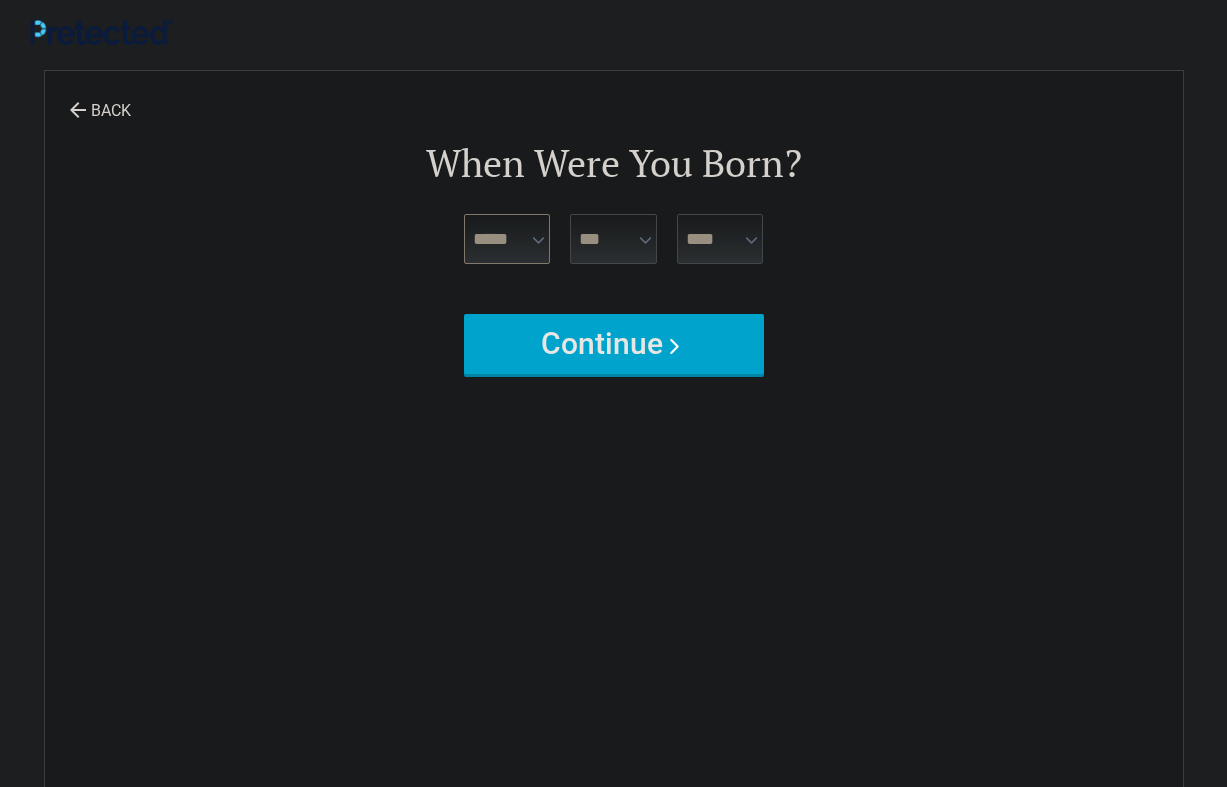 click on "*****
***
***
***
***
***
***
***
***
***
***
***
***" at bounding box center (507, 239) 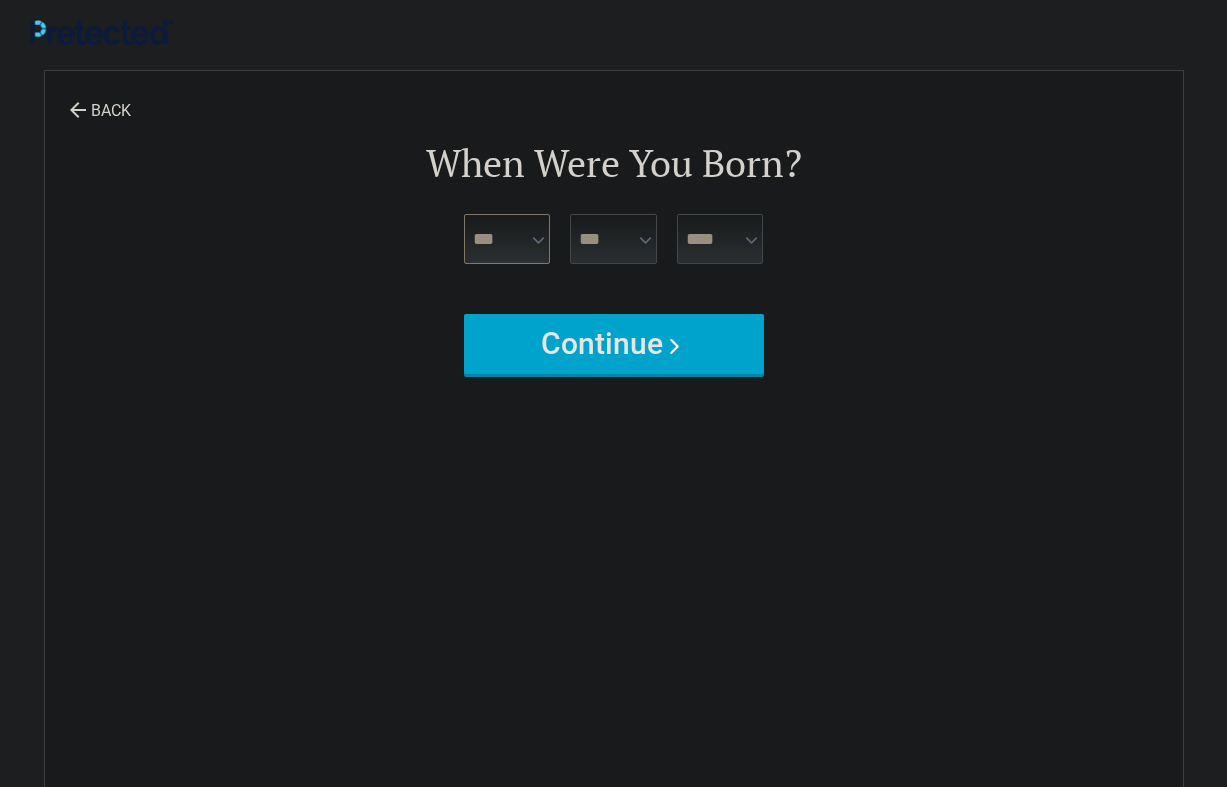 click on "***" at bounding box center (0, 0) 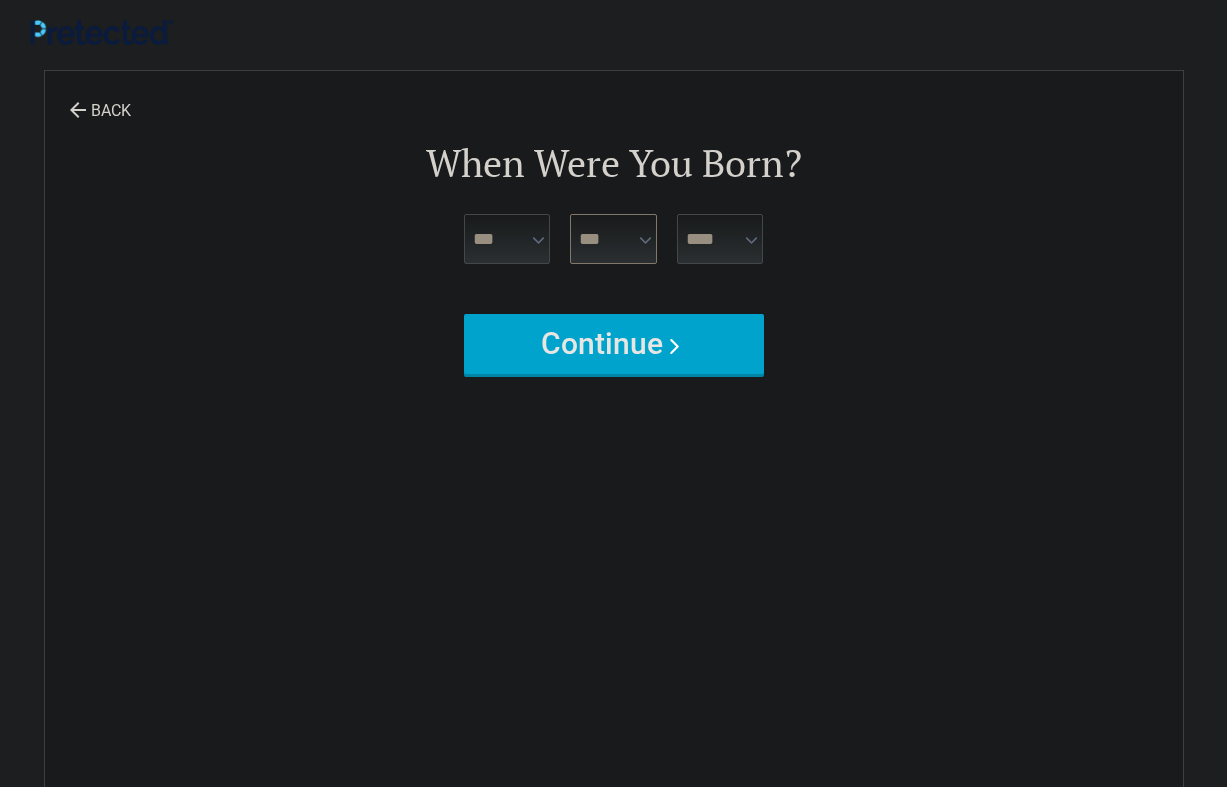 click on "*** * * * * * * * * * ** ** ** ** ** ** ** ** ** ** ** ** ** ** ** ** ** ** ** ** **" at bounding box center (613, 239) 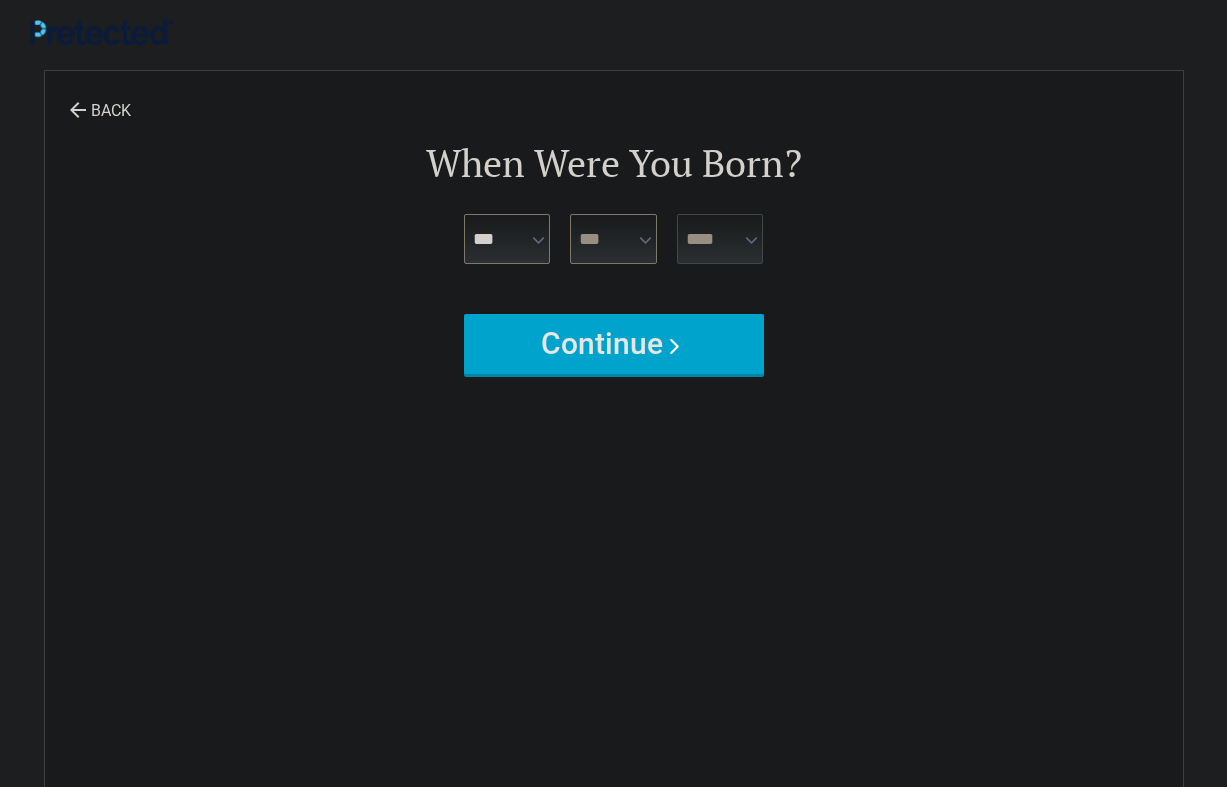 select on "**" 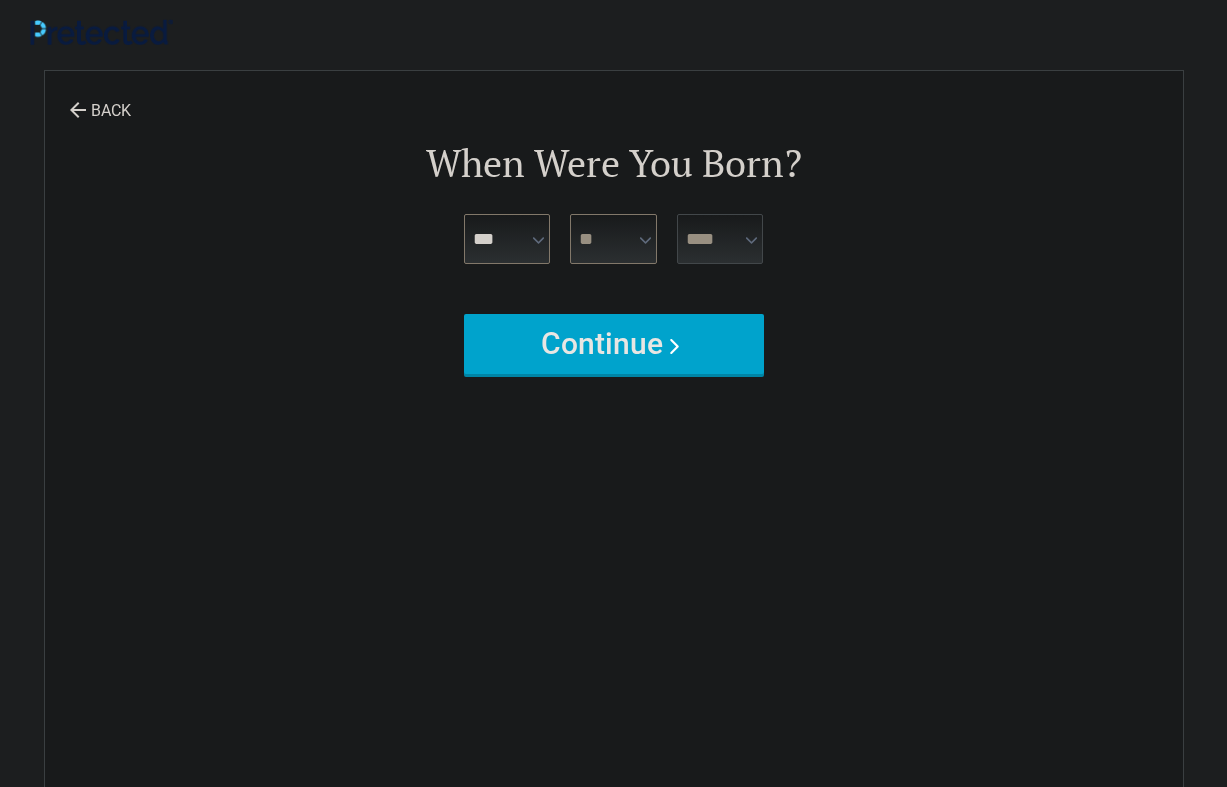 click on "**" at bounding box center (0, 0) 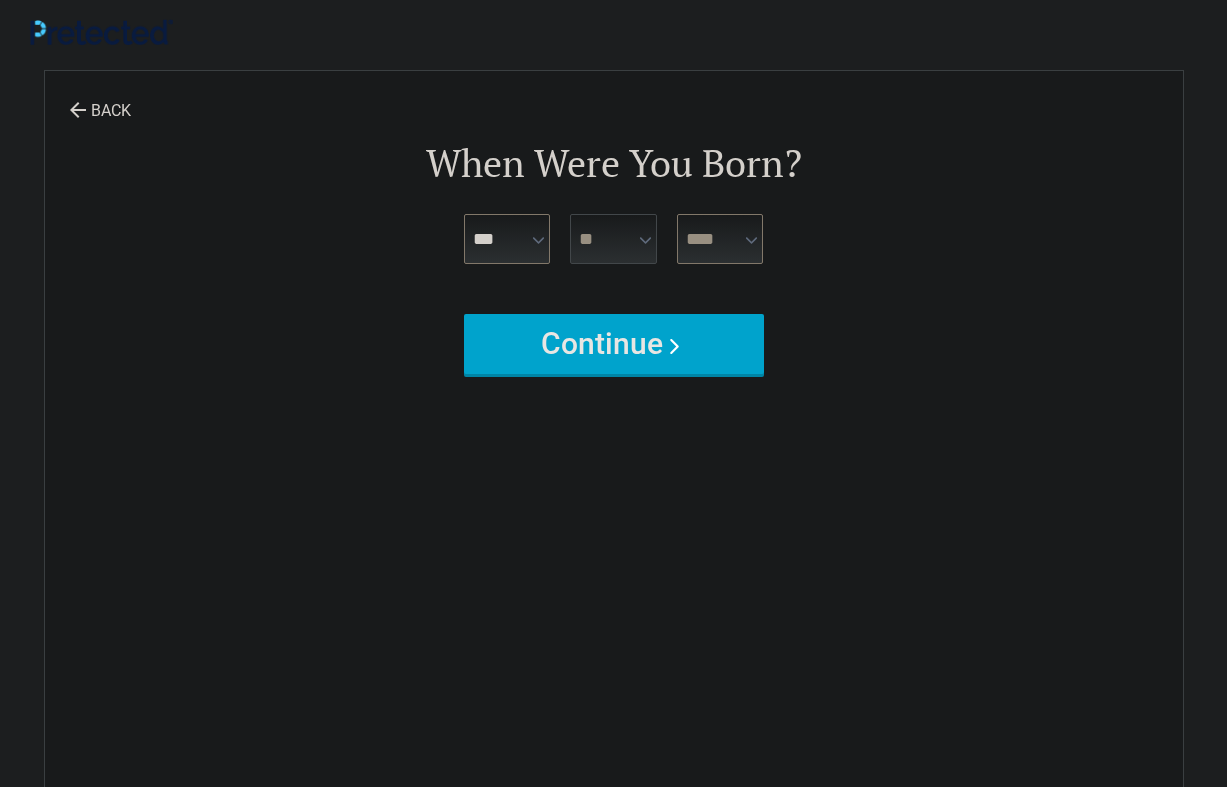 click on "****
****
****
****
****
****
****
****
****
****
****
****
****
****
****
****
****
****
****
****
****
****
****
****
****
****
****
****
****
****
****
****
****
****
****
****
****
****
****
****
****
****
****
****
****
****
****
****
****
****
****
****
****
****
****
****
****
****
****
****
****
****
****
****" at bounding box center (720, 239) 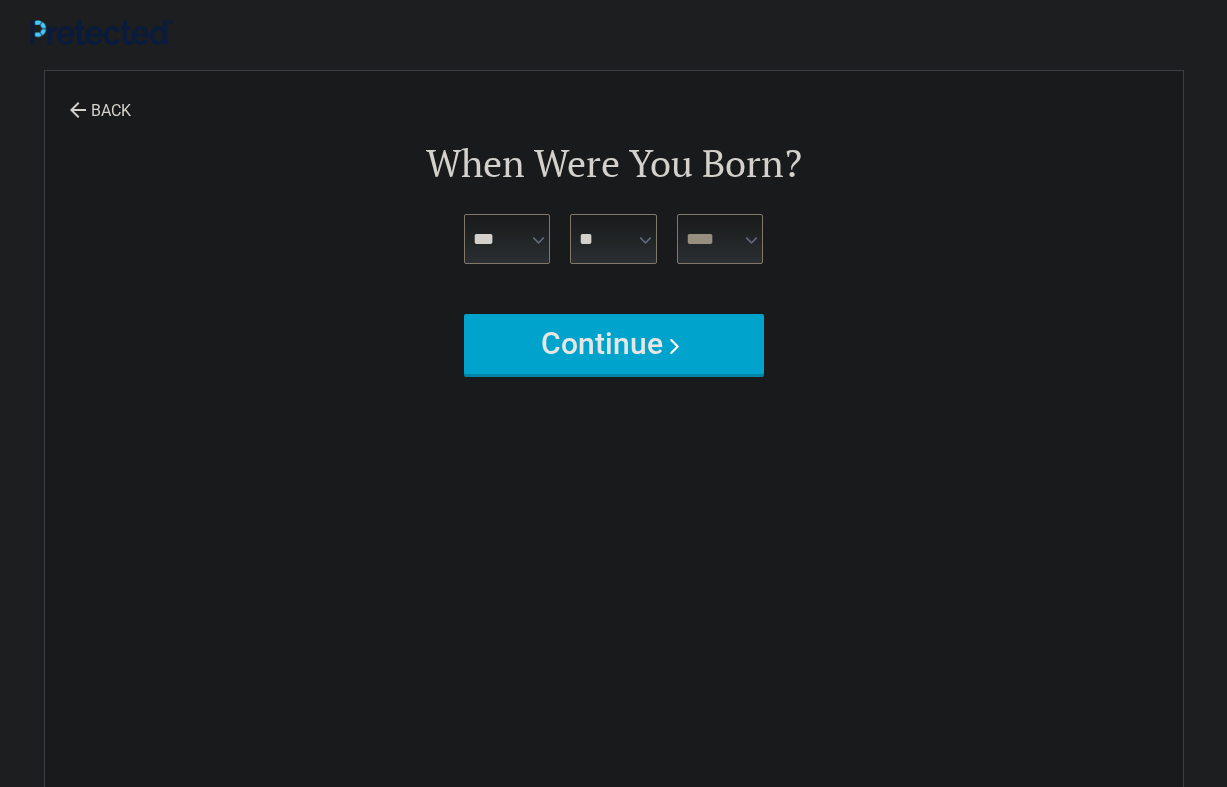 select on "****" 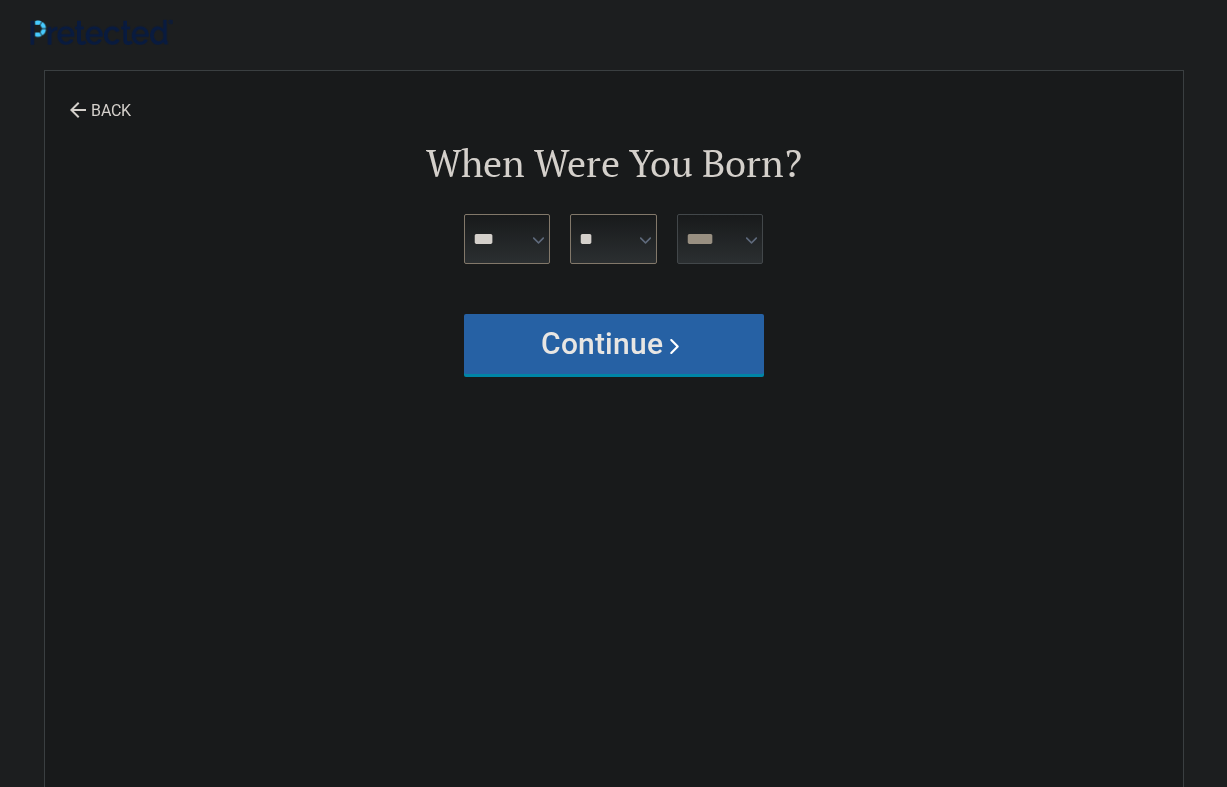 click on "Continue" at bounding box center (614, 344) 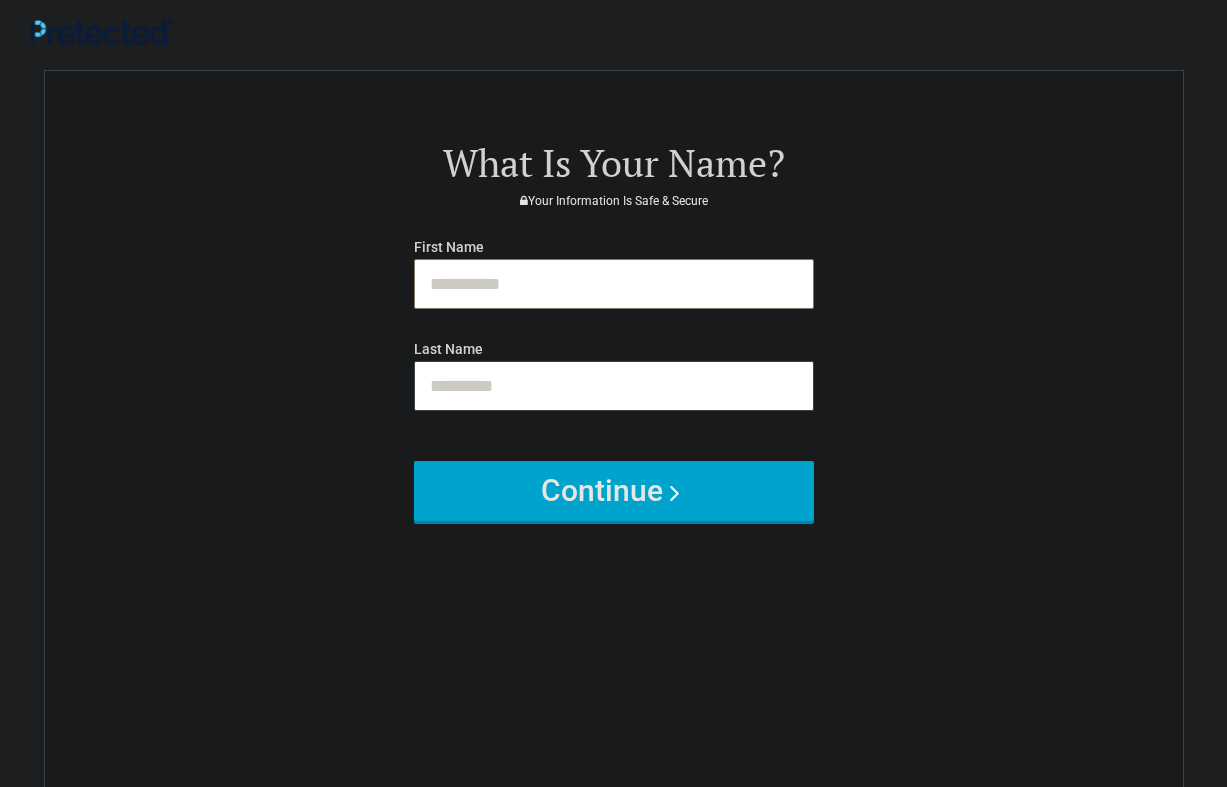 click at bounding box center [614, 284] 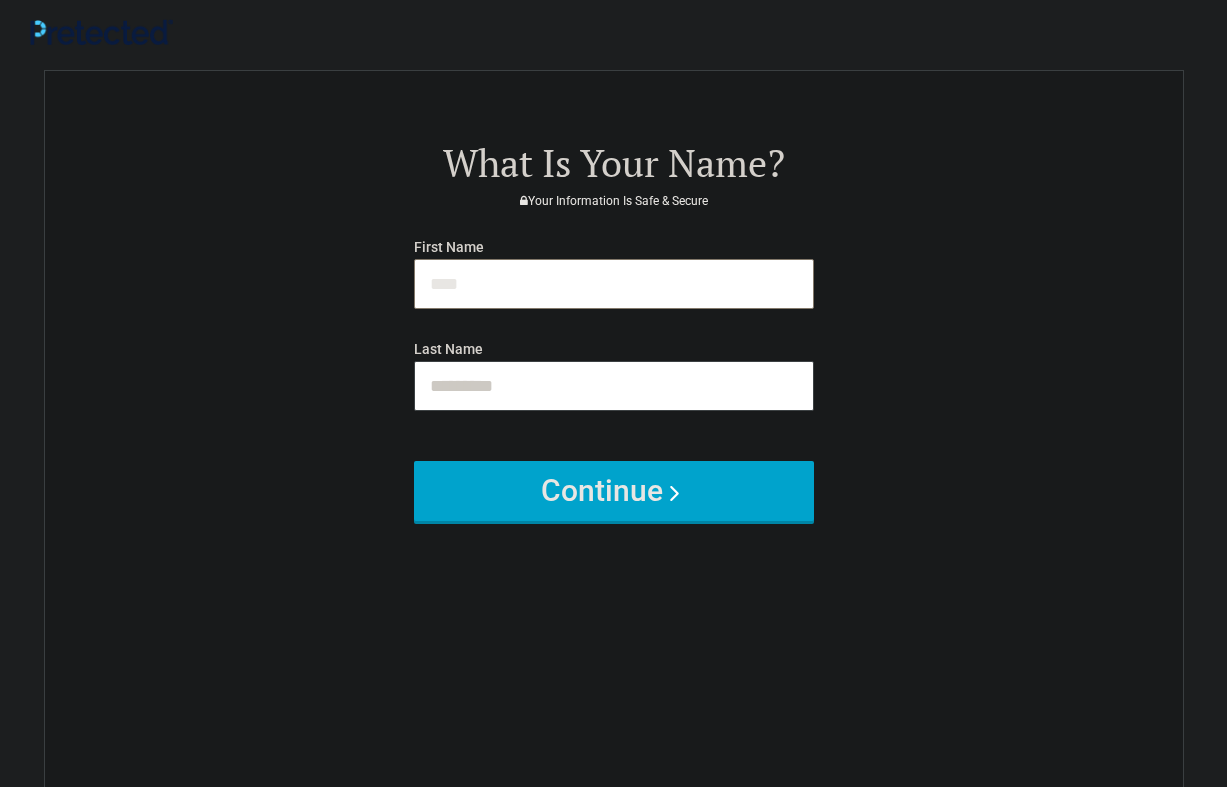 type on "****" 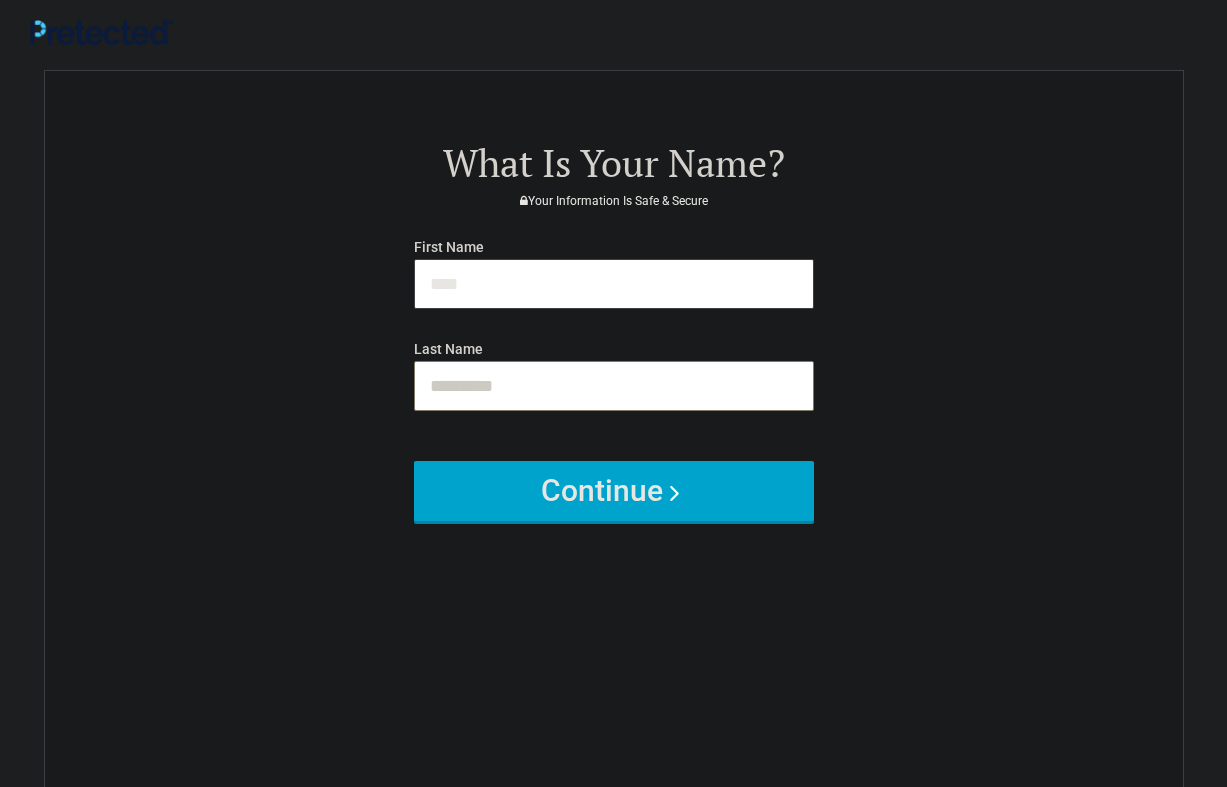 click at bounding box center [614, 386] 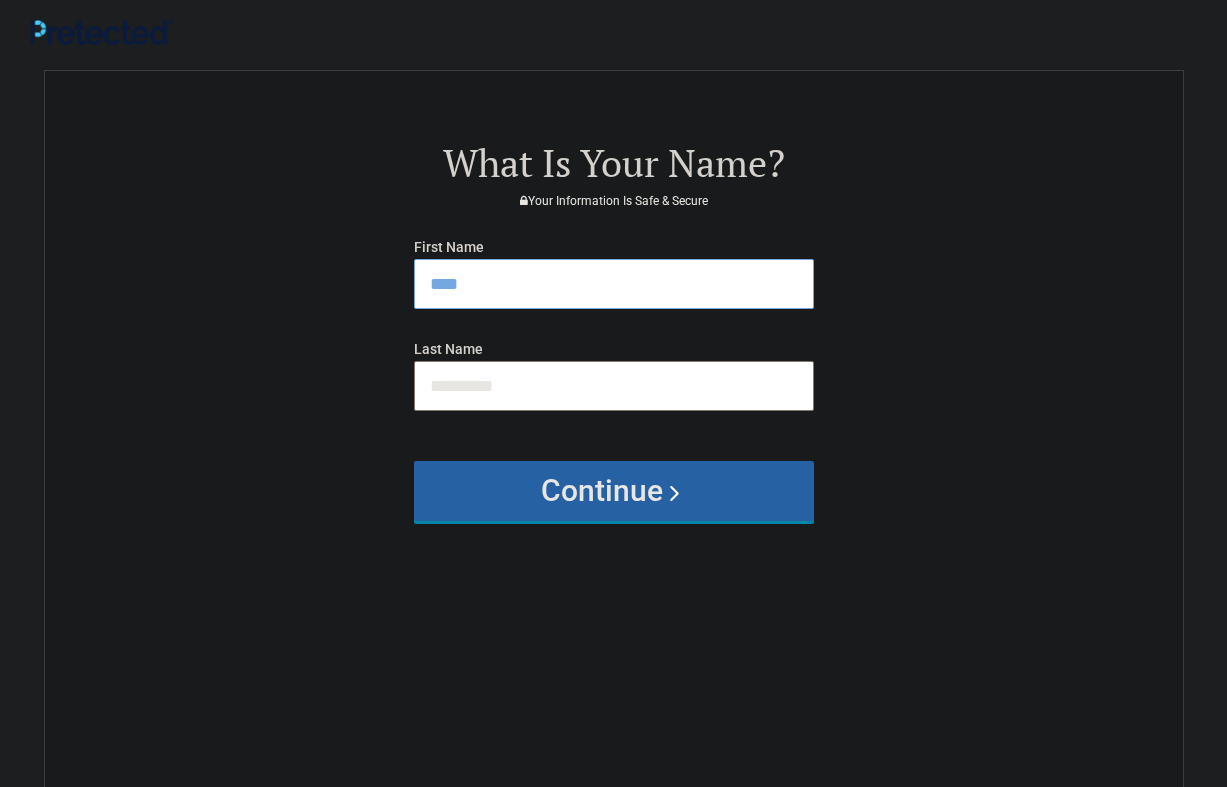 type on "*********" 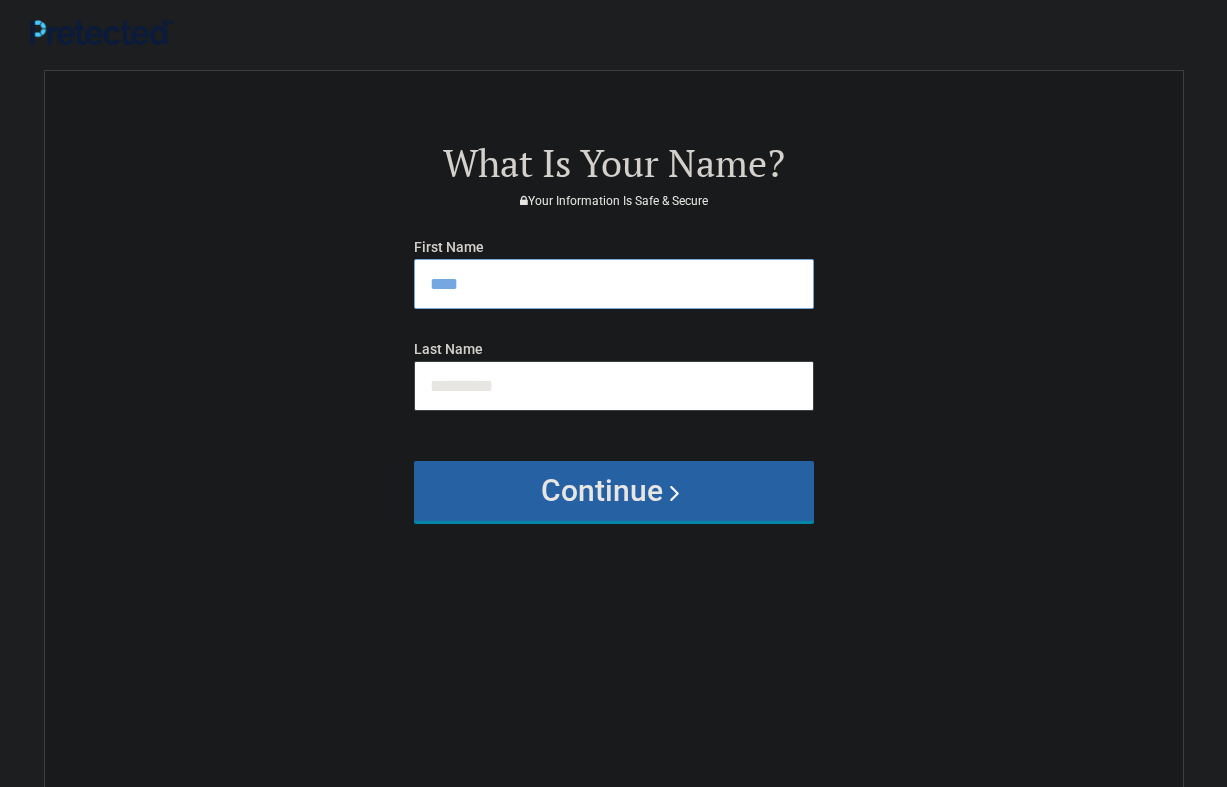 click on "Continue" at bounding box center (614, 491) 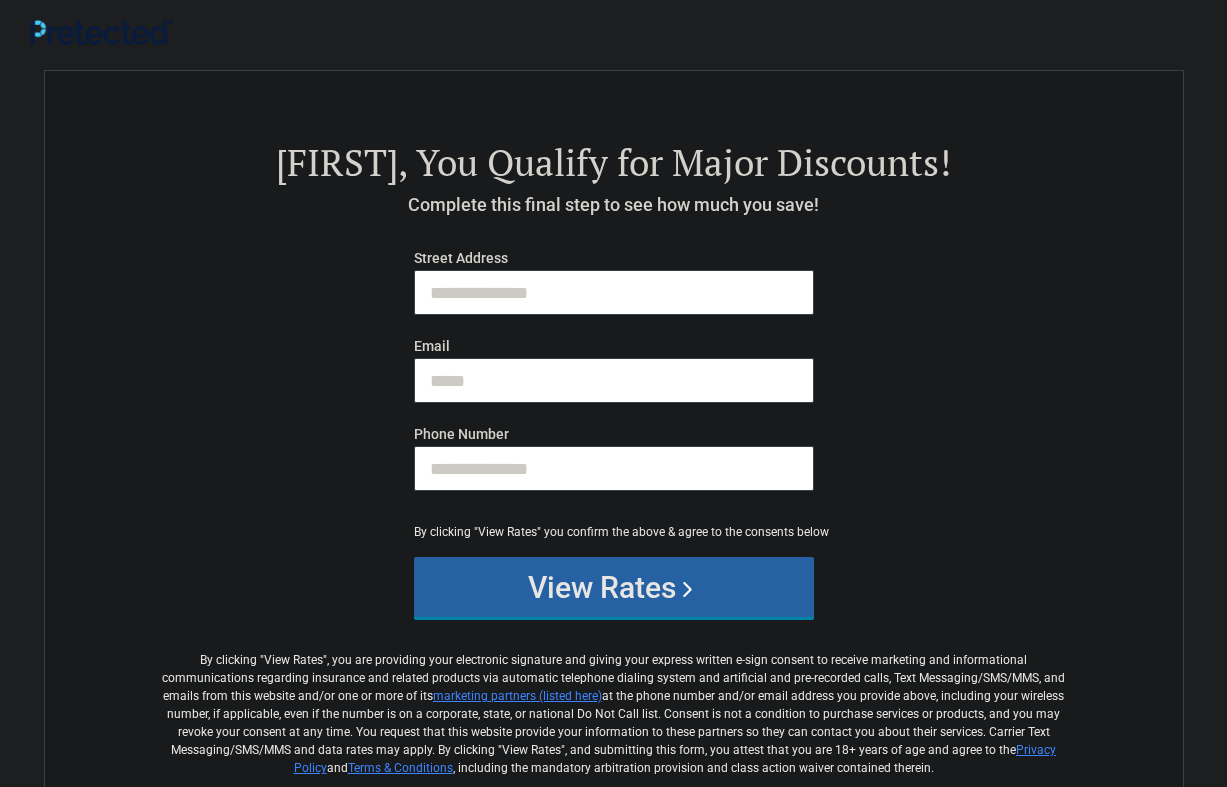 click on "View Rates" at bounding box center [614, 587] 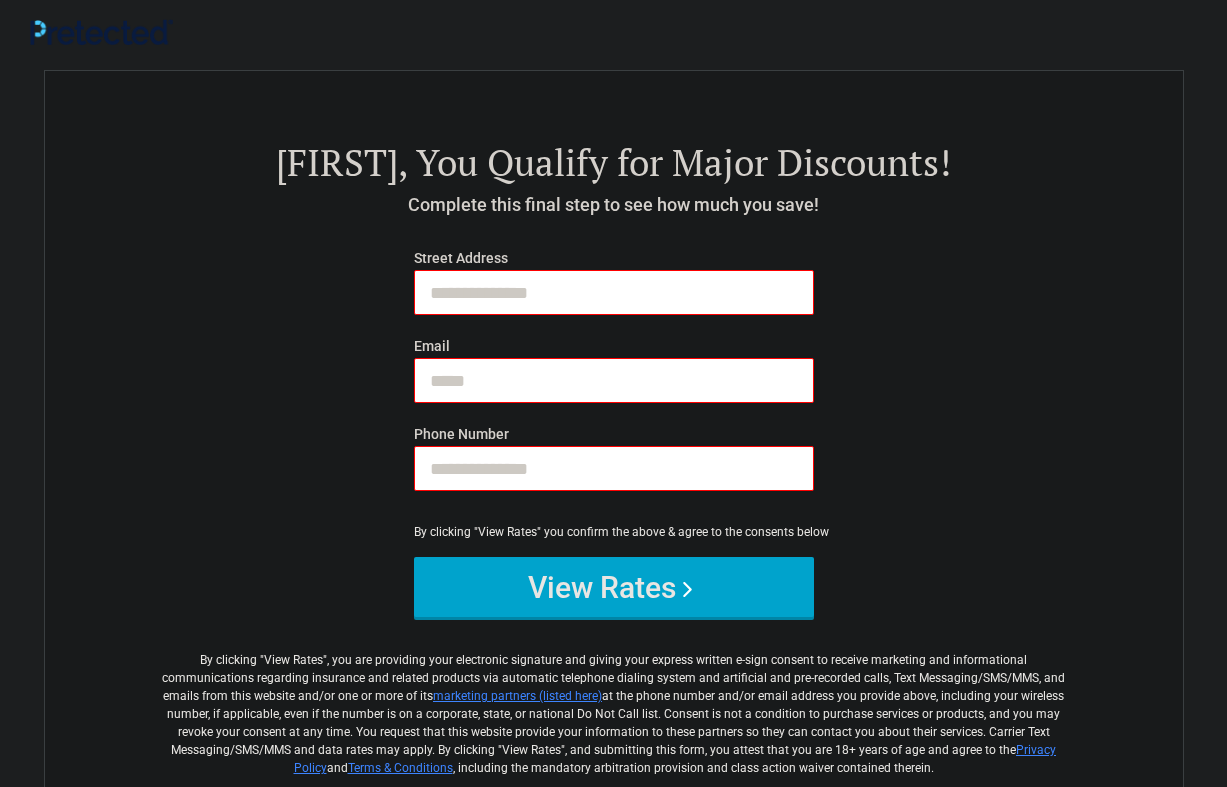 click on "First Name" at bounding box center [614, 292] 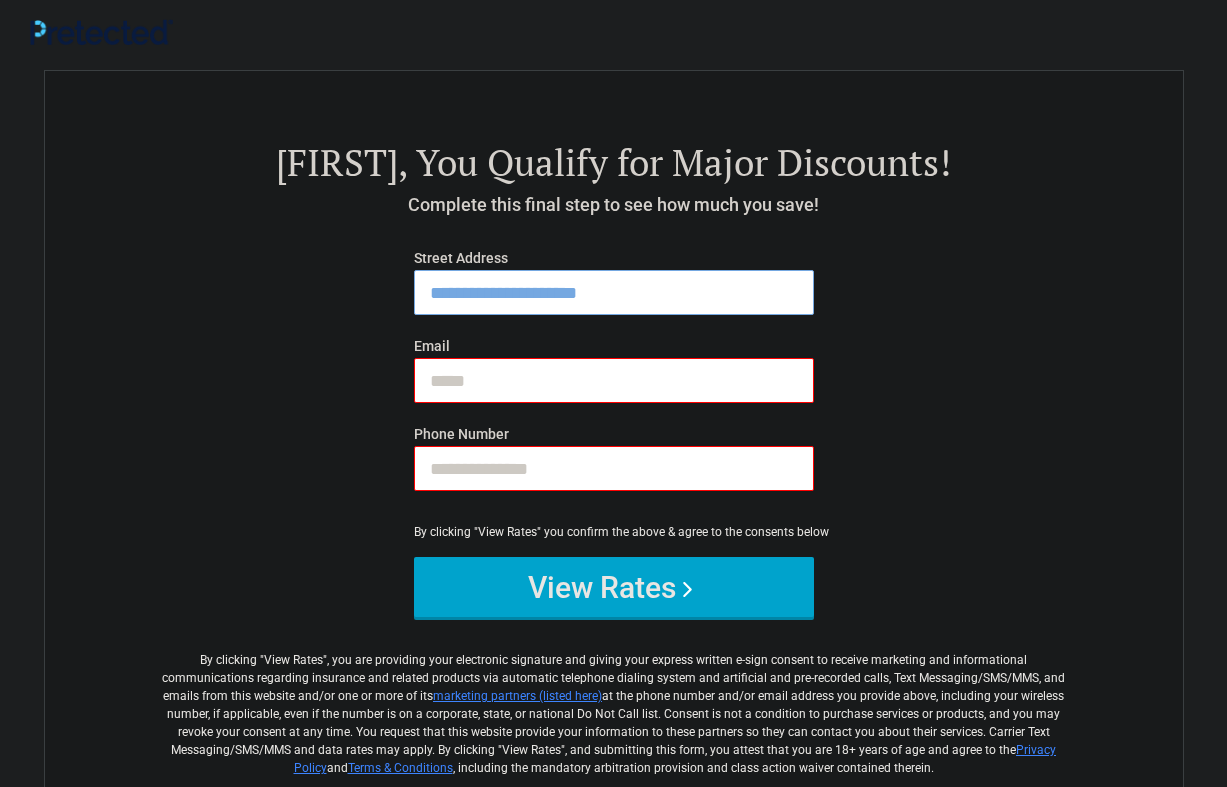 type on "**********" 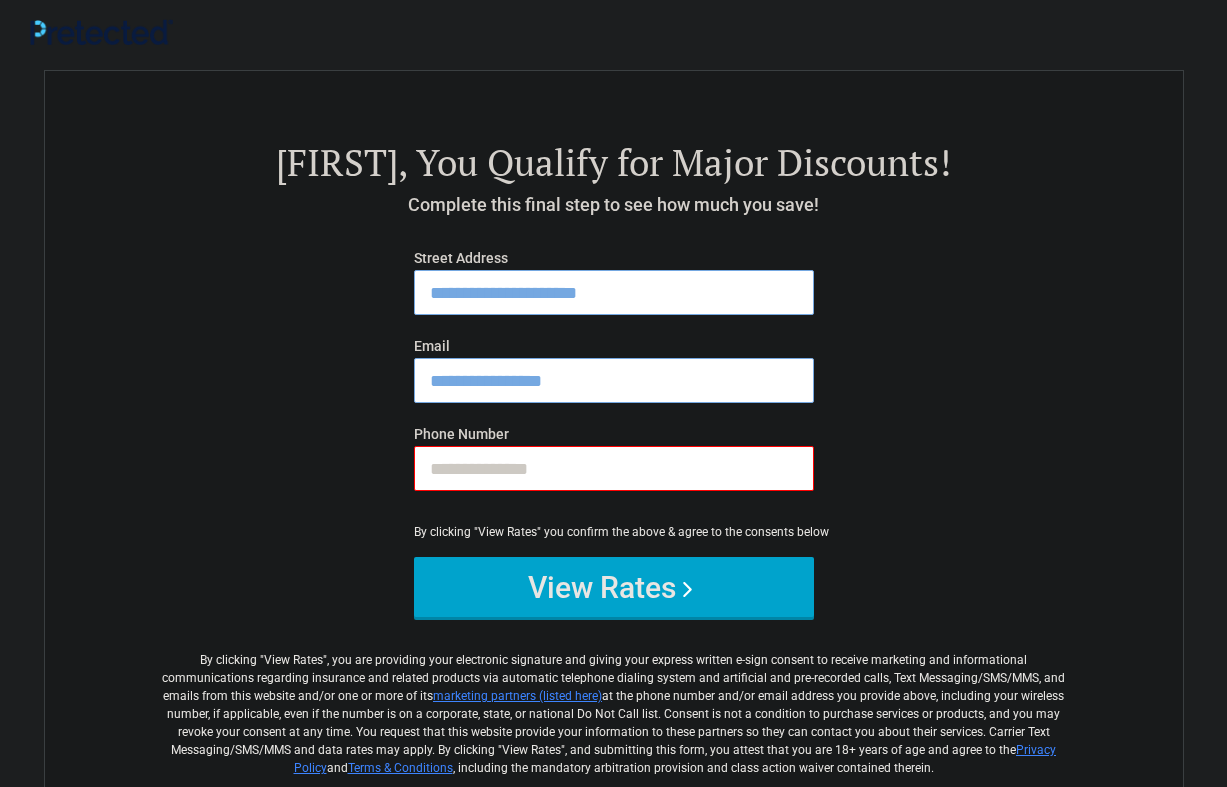 click on "Phone Number" at bounding box center [614, 468] 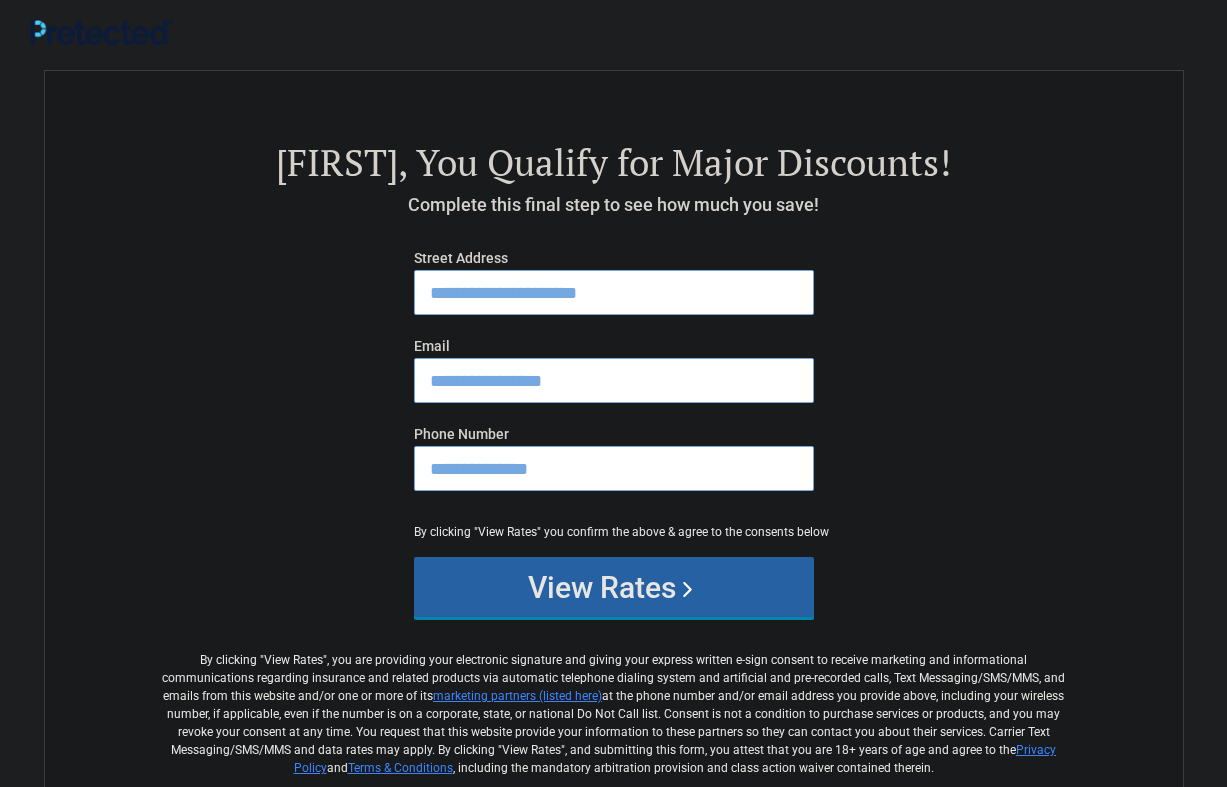 type on "**********" 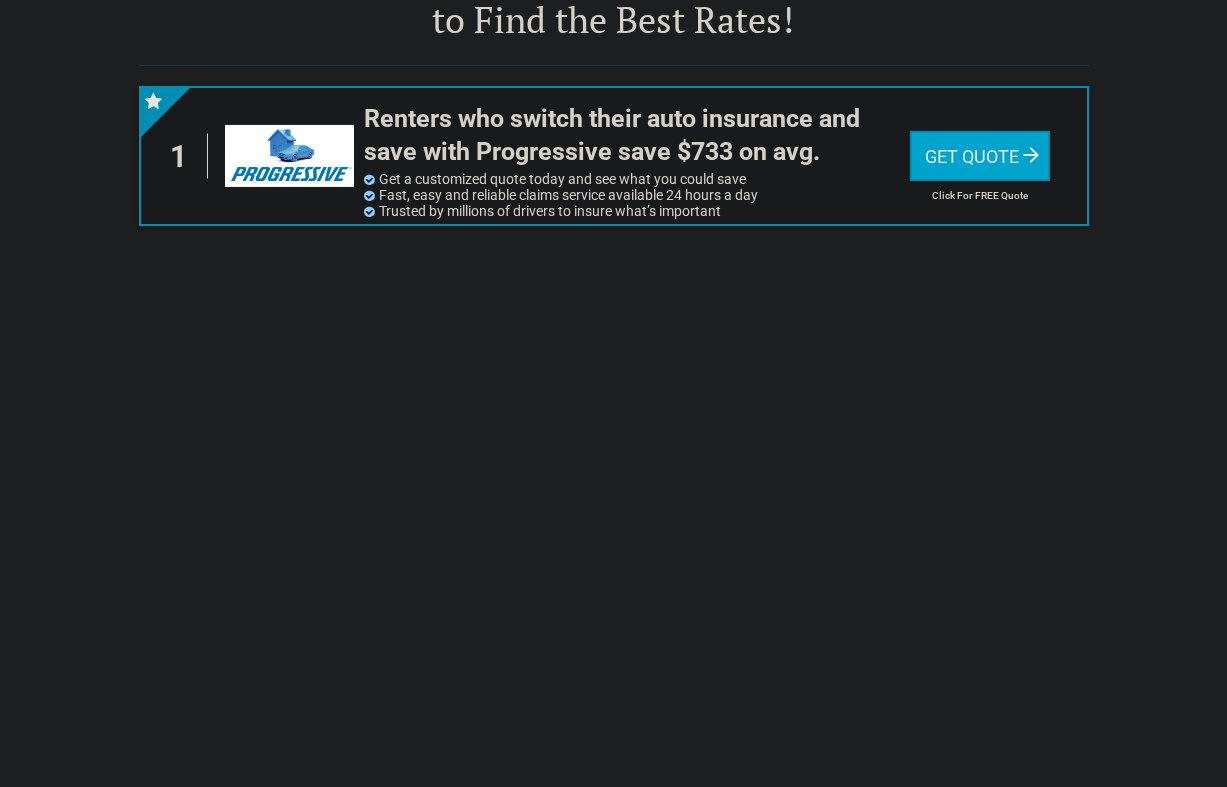 scroll, scrollTop: 0, scrollLeft: 0, axis: both 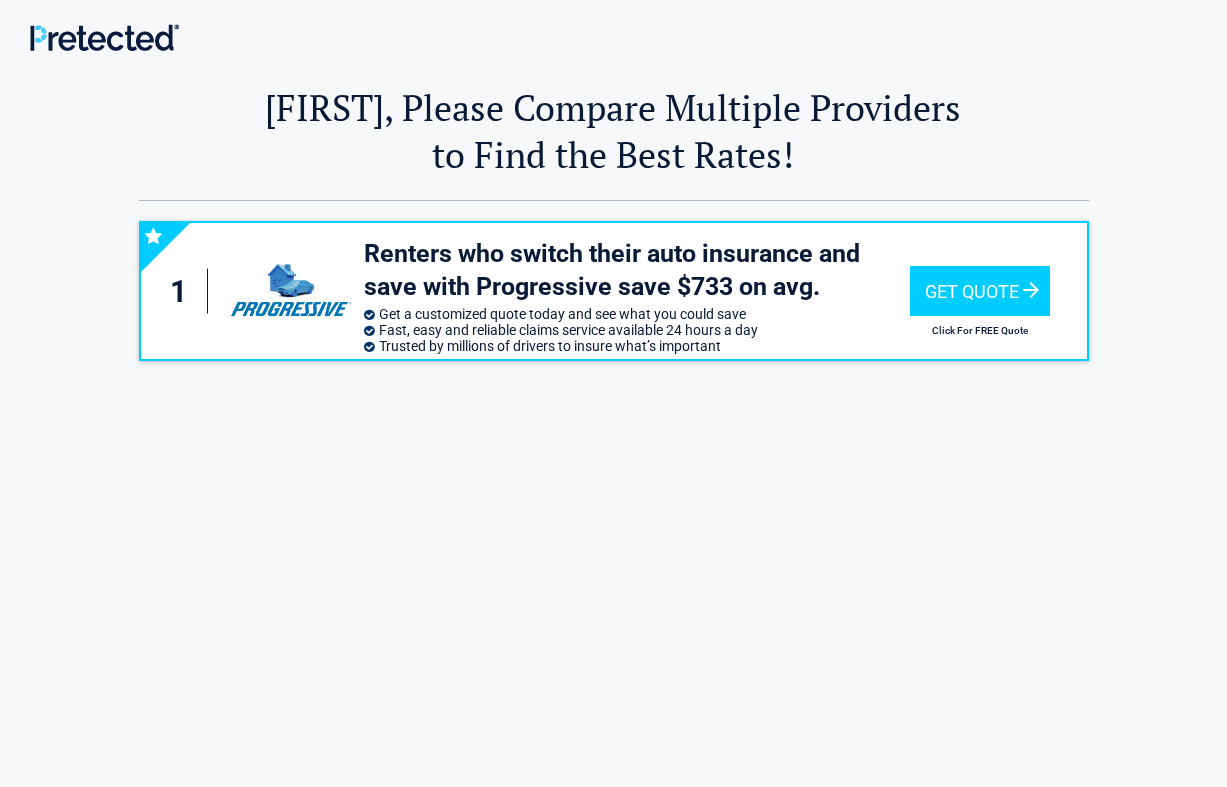 click on "[FIRST], Please Compare Multiple Providers  to Find the Best Rates!
[FIRST], Please Compare Multiple Providers to Find the Best Rates!" at bounding box center (614, 127) 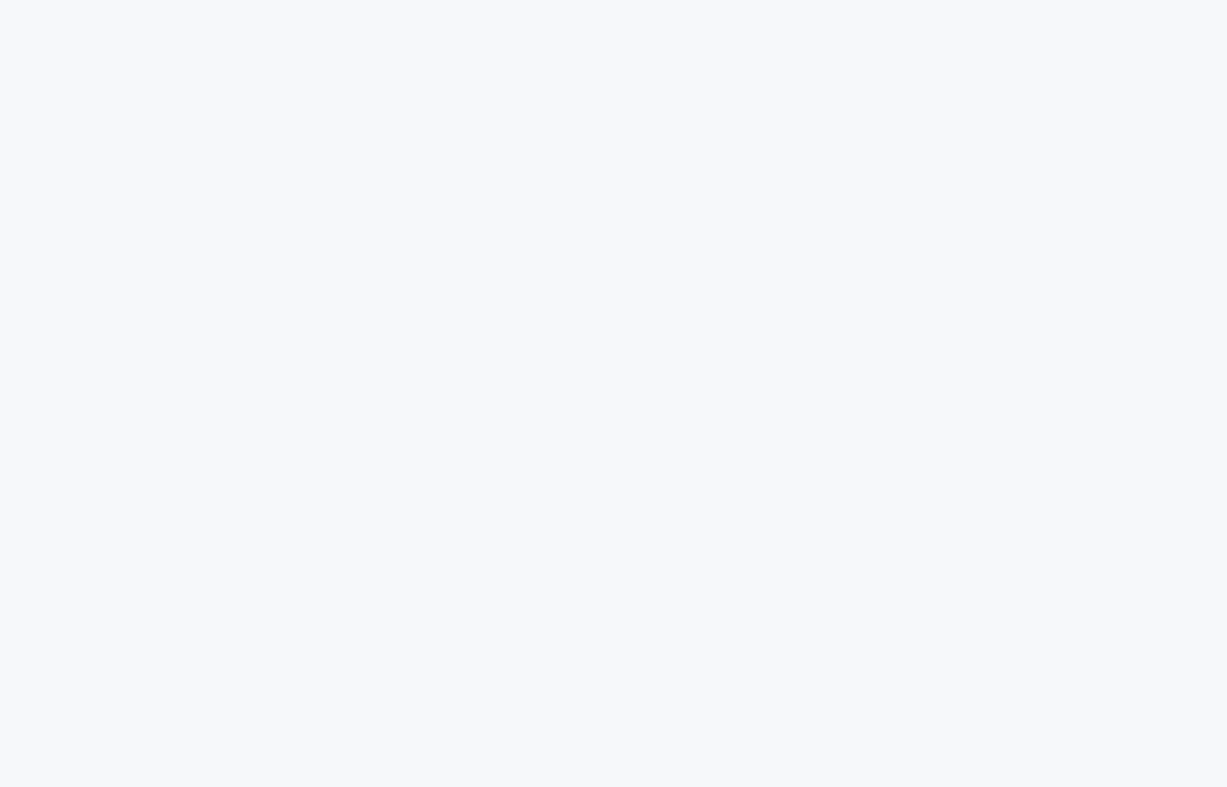 scroll, scrollTop: 0, scrollLeft: 0, axis: both 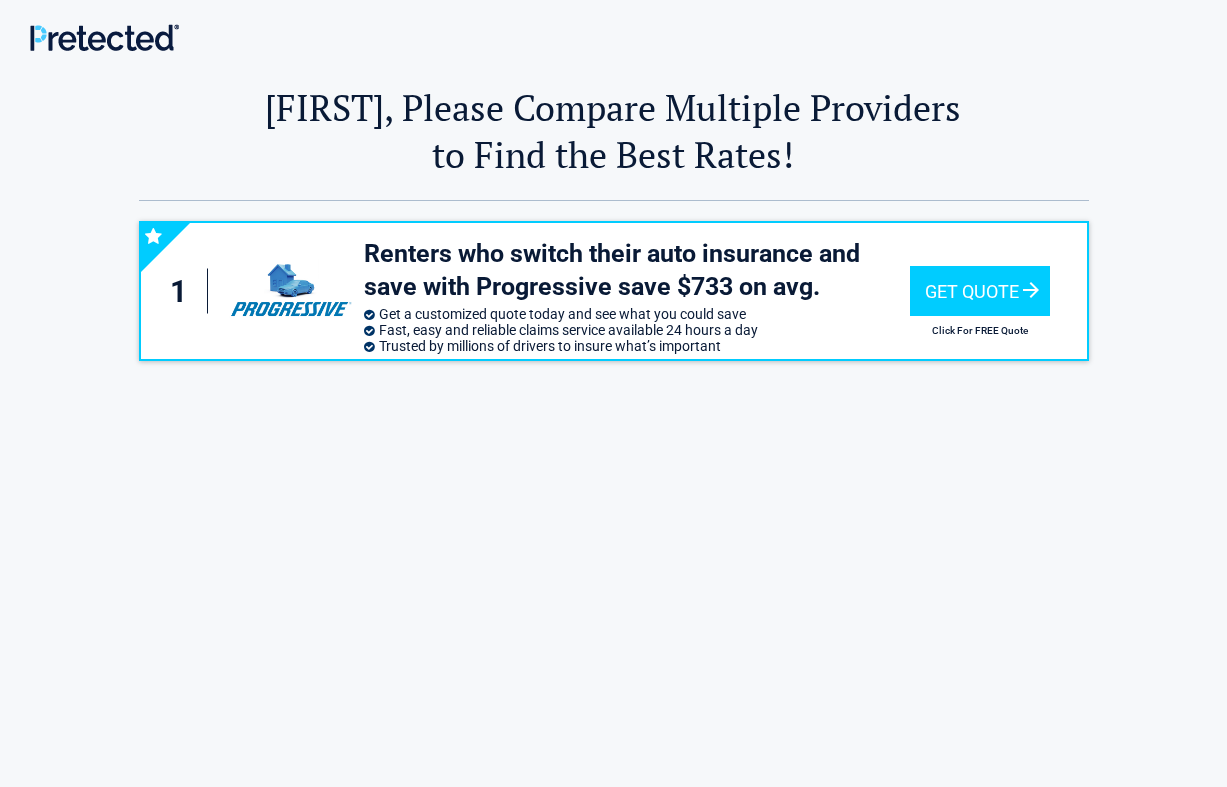 click at bounding box center [135, 34] 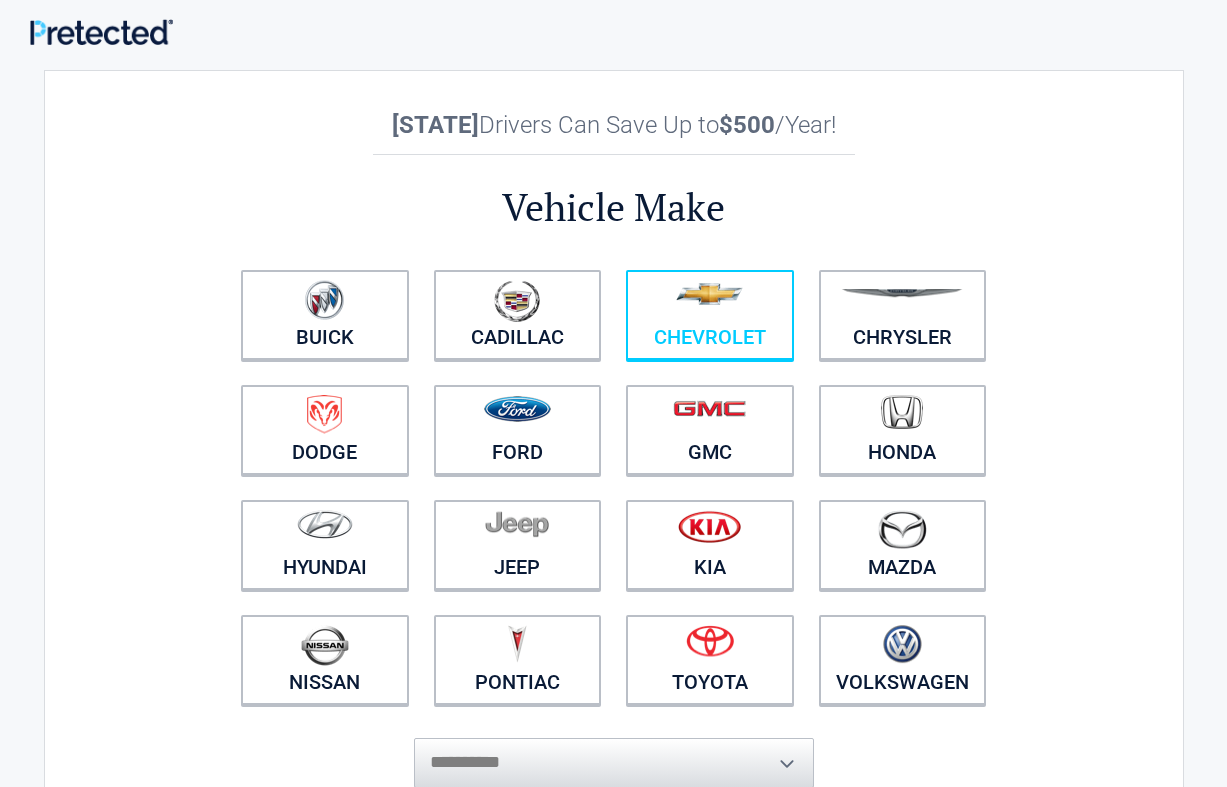 scroll, scrollTop: 0, scrollLeft: 0, axis: both 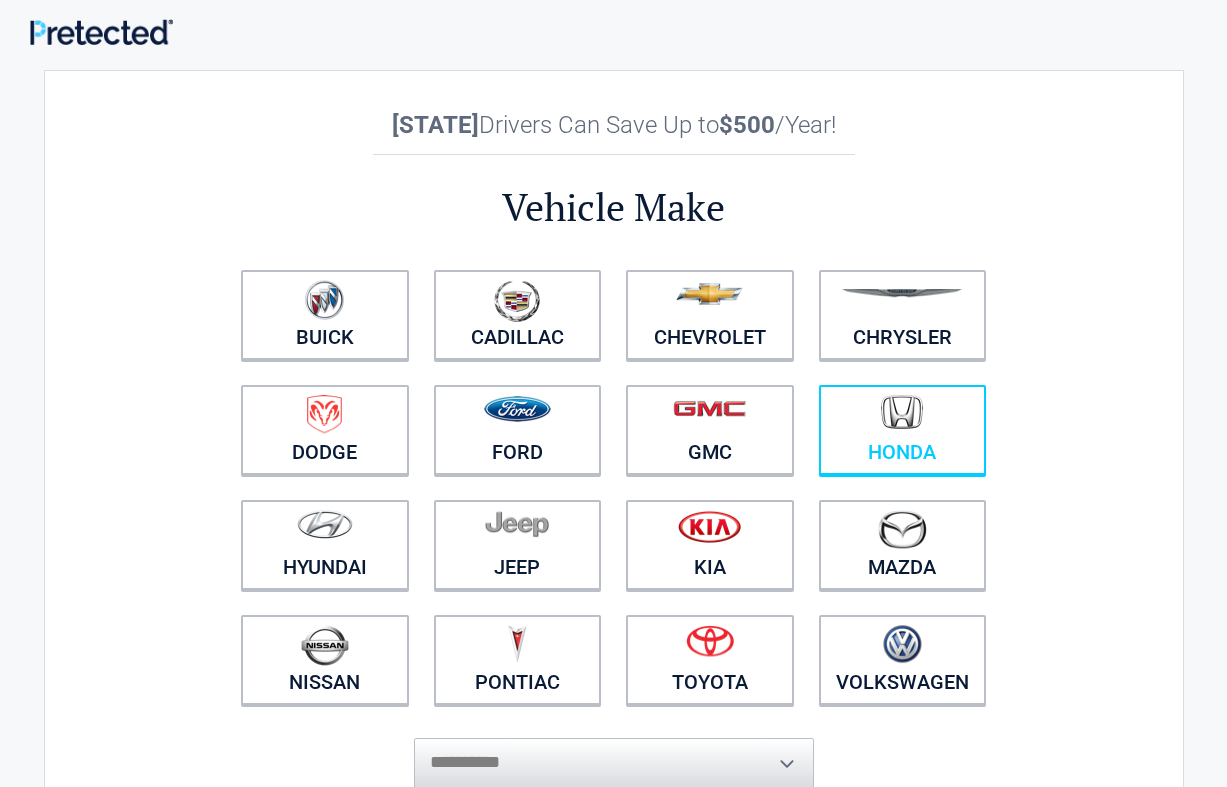 click on "Honda" at bounding box center (903, 430) 